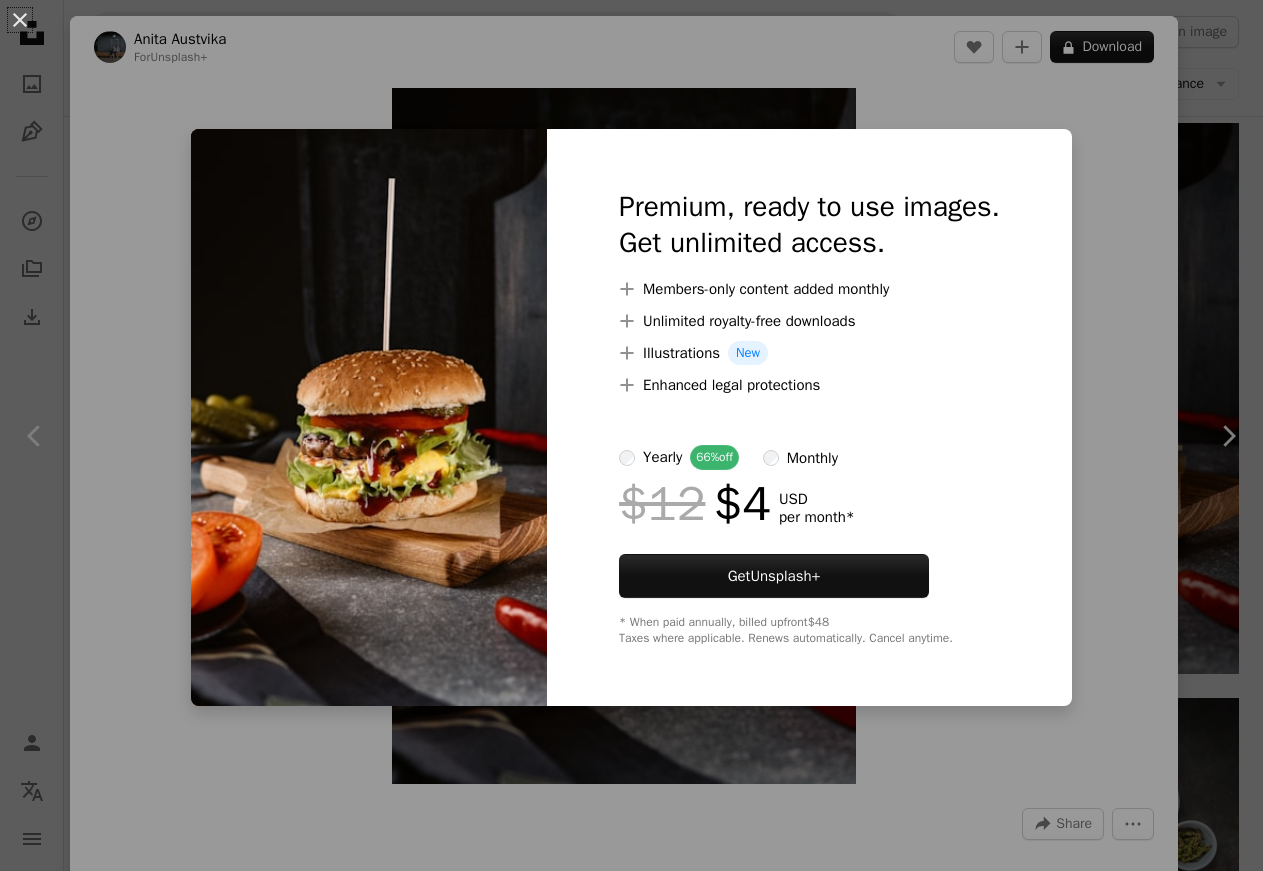 scroll, scrollTop: 1836, scrollLeft: 0, axis: vertical 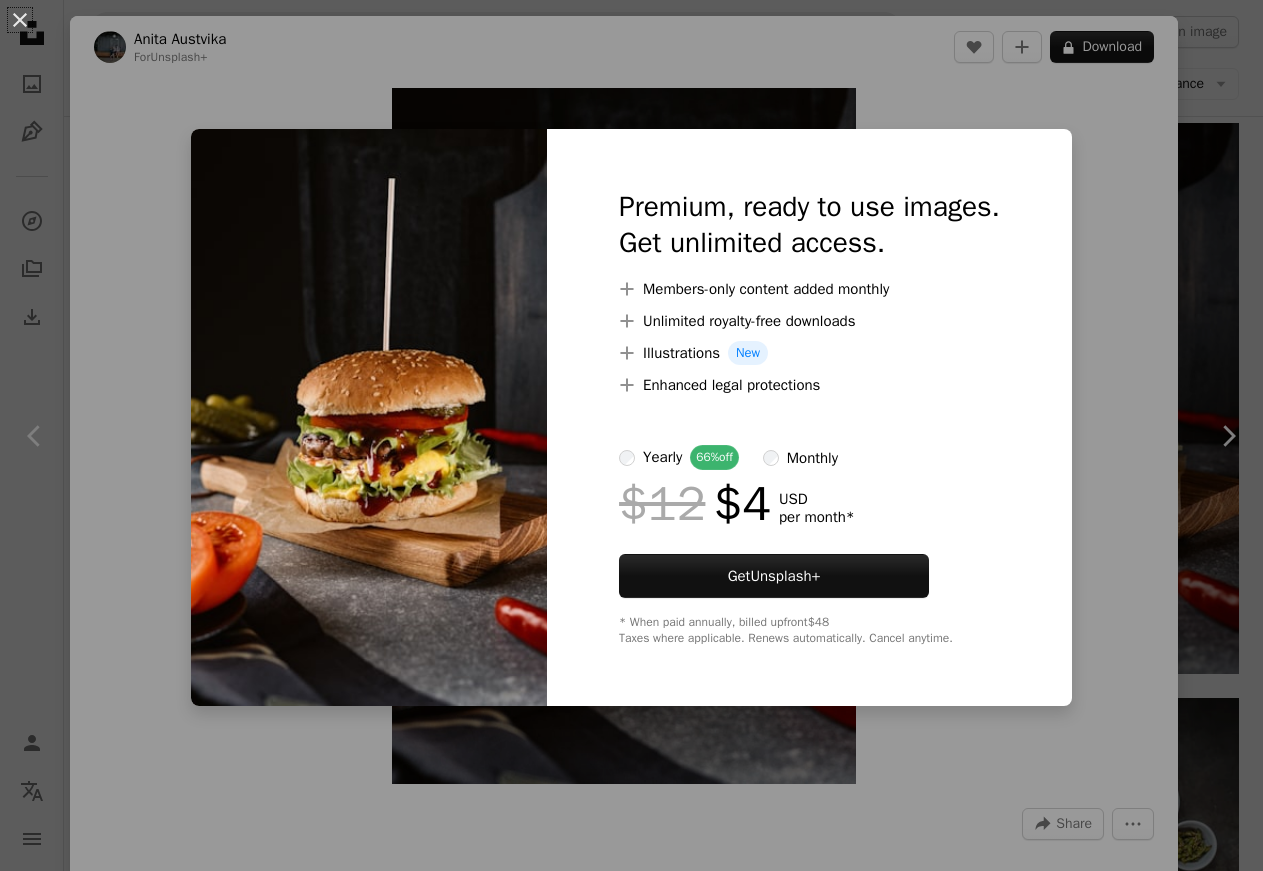 click on "An X shape Premium, ready to use images. Get unlimited access. A plus sign Members-only content added monthly A plus sign Unlimited royalty-free downloads A plus sign Illustrations  New A plus sign Enhanced legal protections yearly 66%  off monthly $12   $4 USD per month * Get  Unsplash+ * When paid annually, billed upfront  $48 Taxes where applicable. Renews automatically. Cancel anytime." at bounding box center [631, 435] 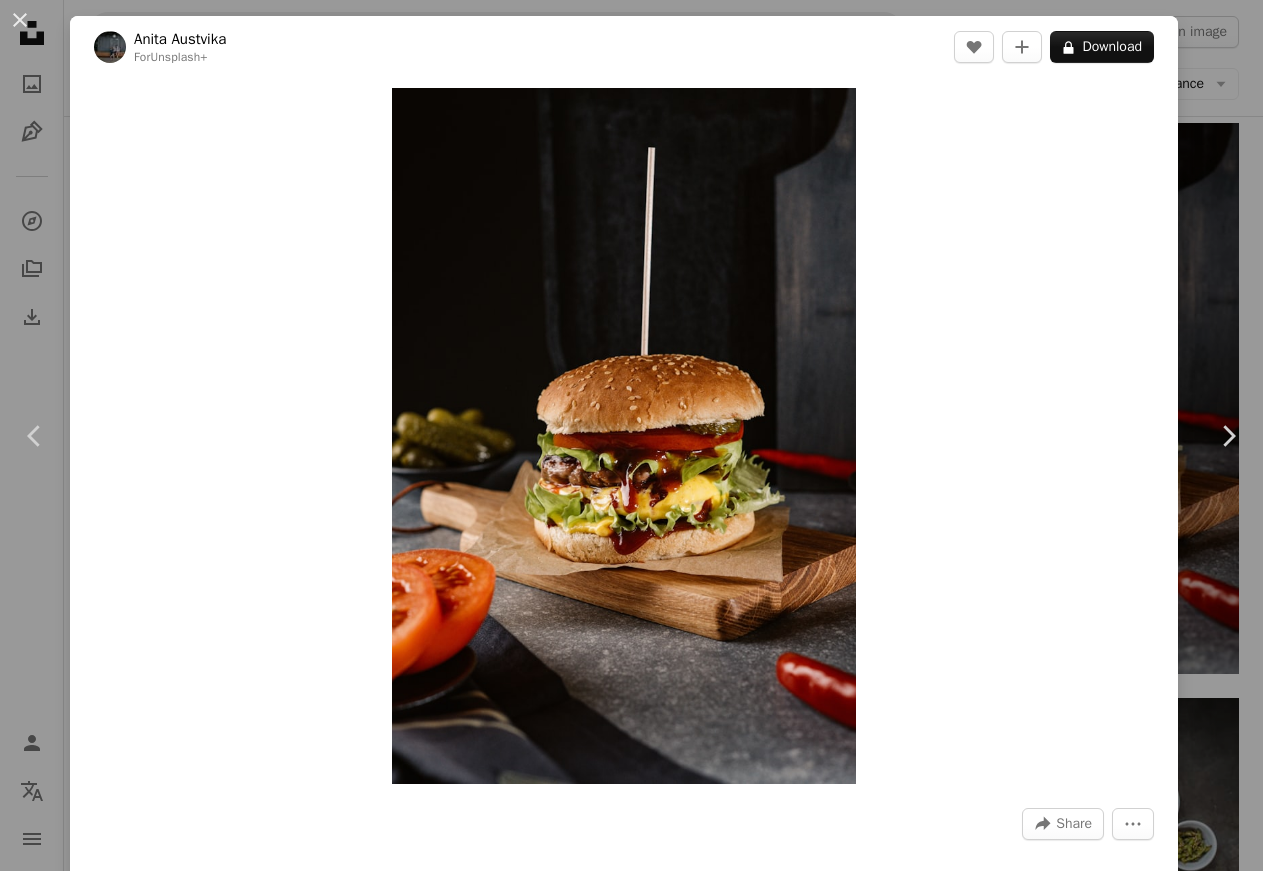 click on "An X shape Chevron left Chevron right [FIRST] [LAST] For  Unsplash+ A heart A plus sign A lock Download Zoom in A forward-right arrow Share More Actions Calendar outlined Published on  [MONTH] [DAY], [YEAR] Safety Licensed under the  Unsplash+ License food burger food and drink hamburger chilli cuisine smash burger cheese burger yummy food beef burger good food melted cheese skewer stacked sliced tomato Public domain images From this series Plus sign for Unsplash+ A heart A plus sign [FIRST] [LAST] For  Unsplash+ A lock Download Plus sign for Unsplash+ A heart A plus sign [FIRST] [LAST] For  Unsplash+ A lock Download Plus sign for Unsplash+ A heart A plus sign [FIRST] [LAST] For  Unsplash+ A lock Download Plus sign for Unsplash+ A heart A plus sign [FIRST] [LAST] For  Unsplash+ A lock Download Plus sign for Unsplash+ A heart A plus sign [FIRST] [LAST] For  A lock" at bounding box center [631, 435] 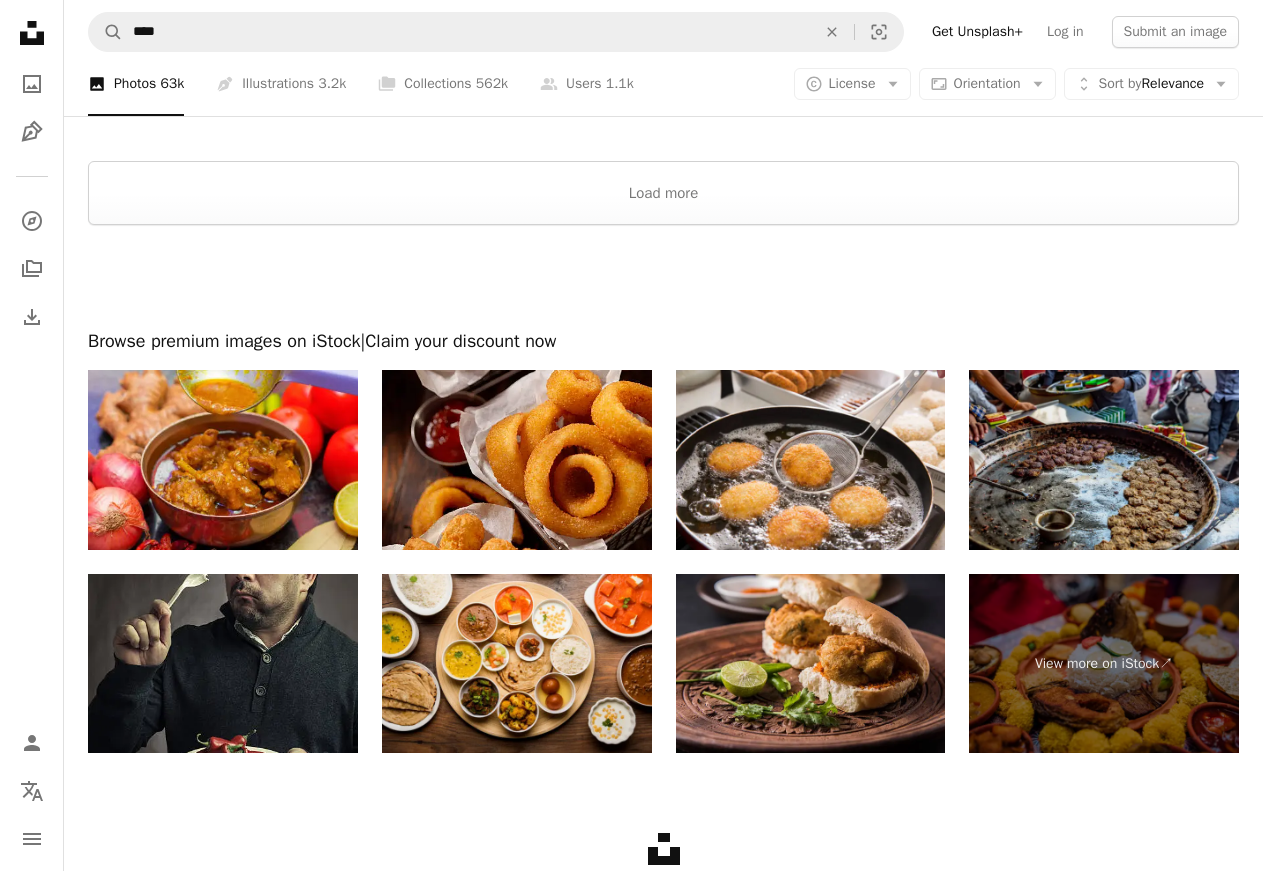 scroll, scrollTop: 4074, scrollLeft: 0, axis: vertical 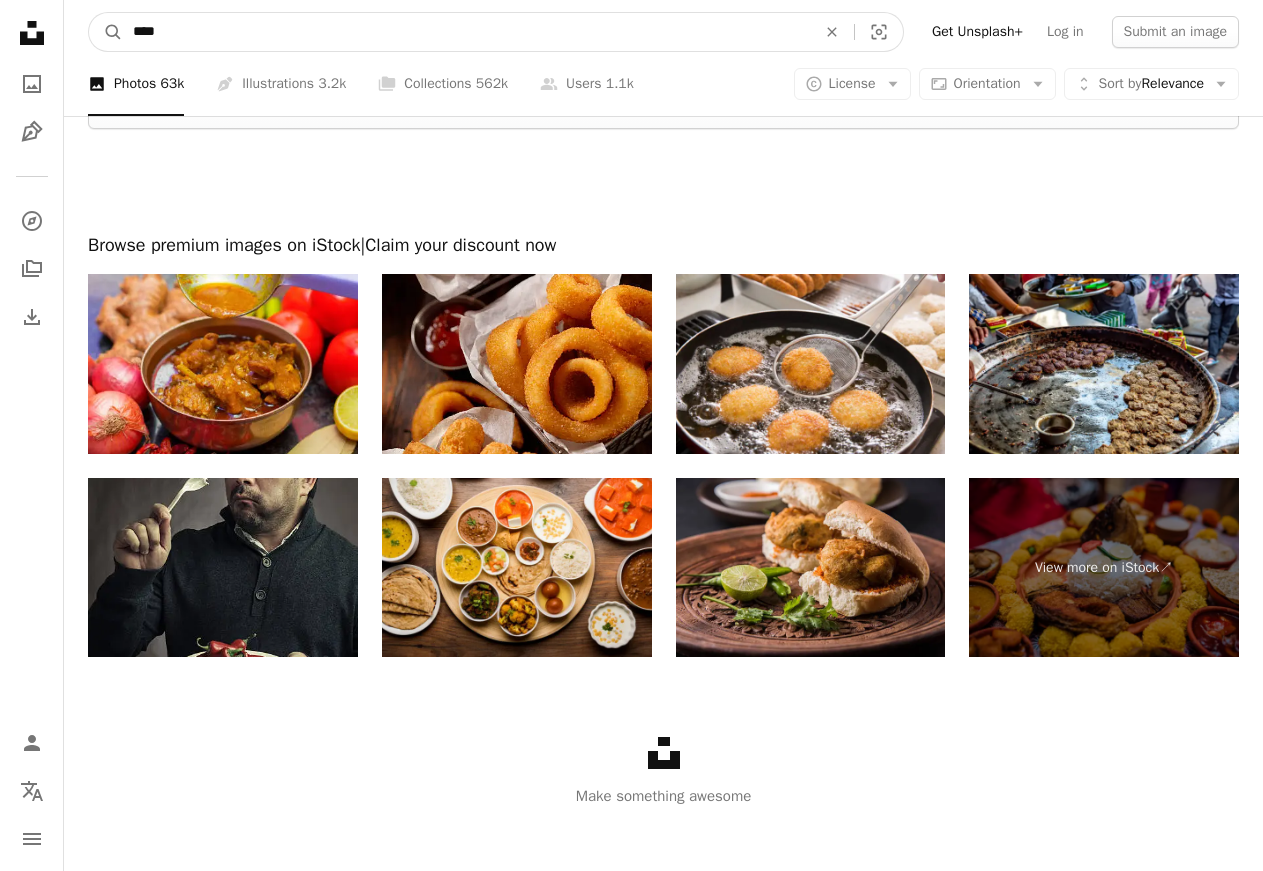 click on "****" at bounding box center (466, 32) 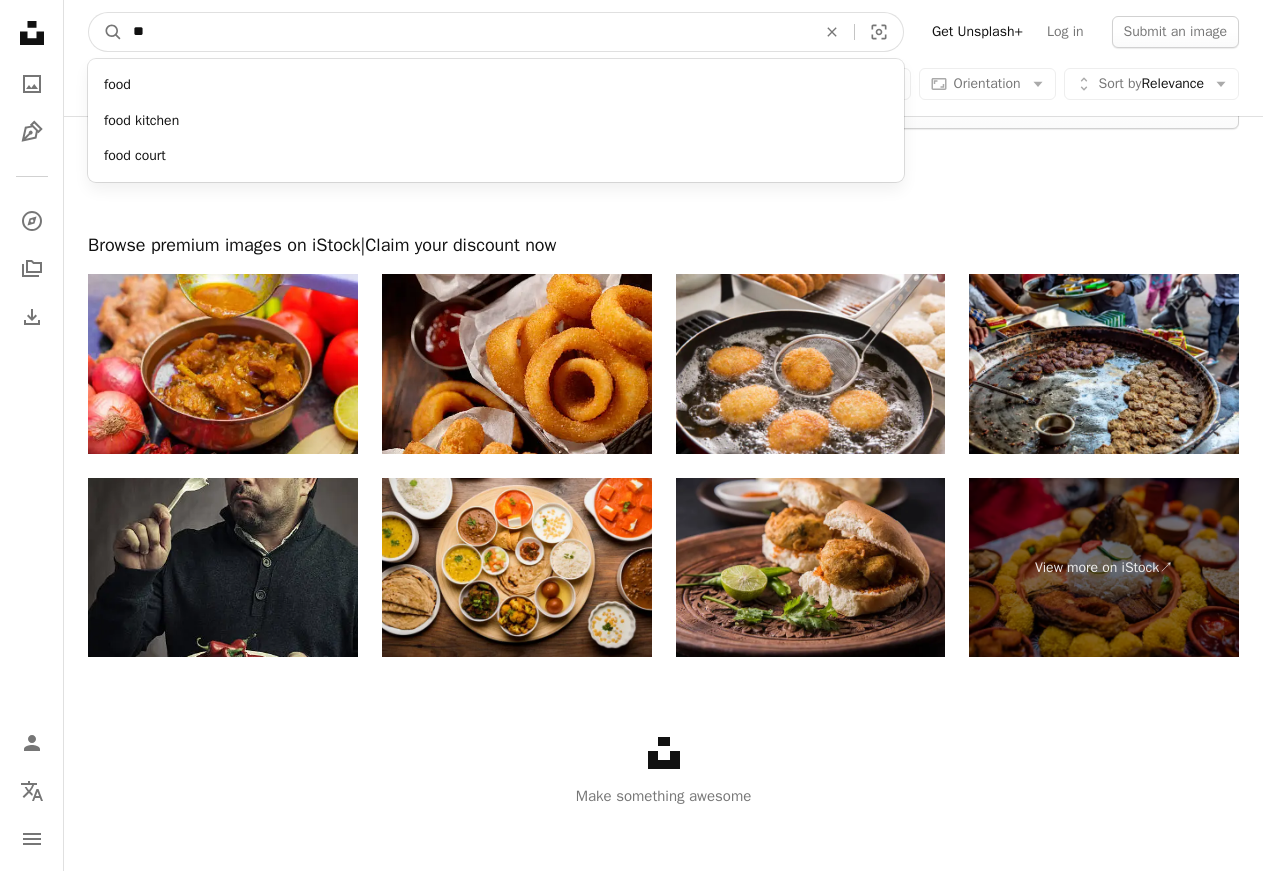 type on "*" 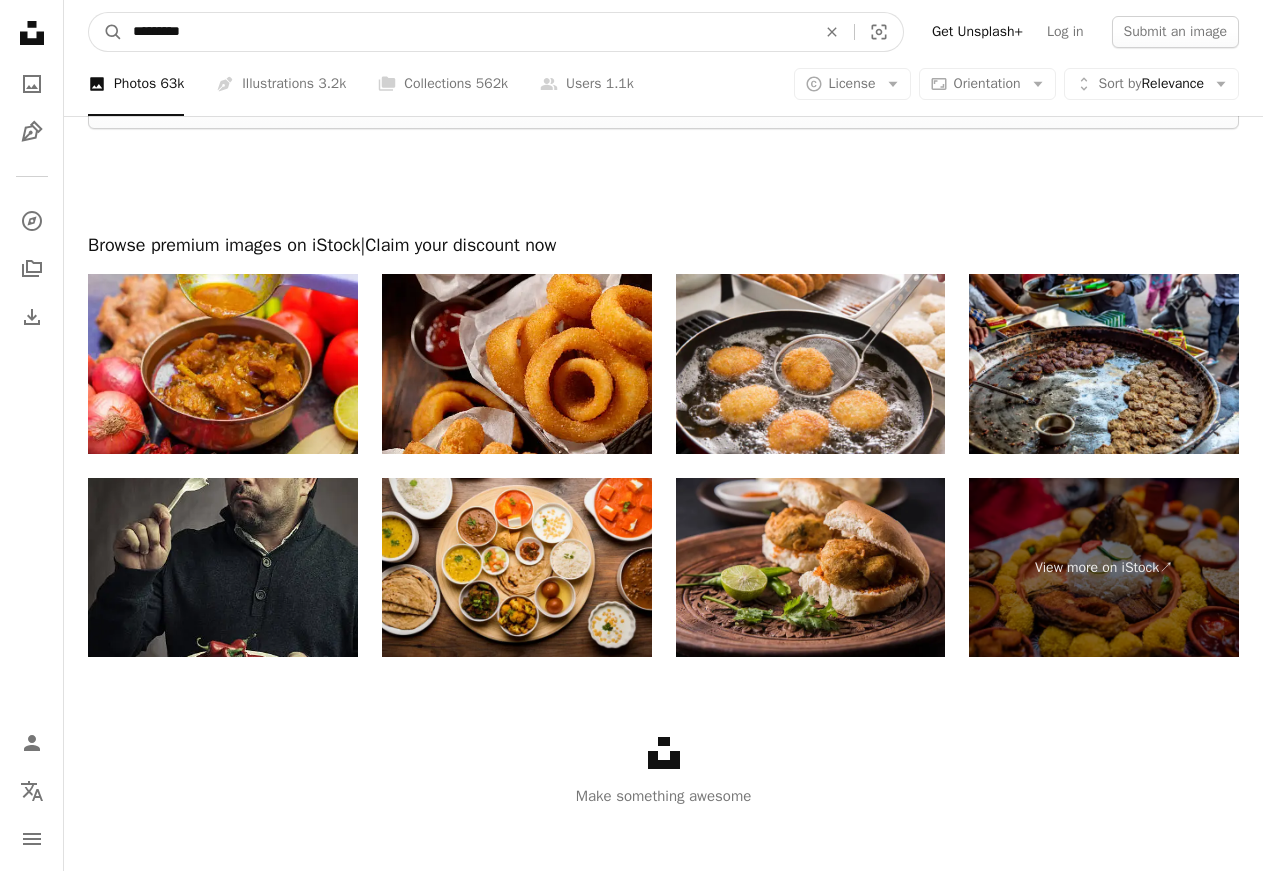 type on "*********" 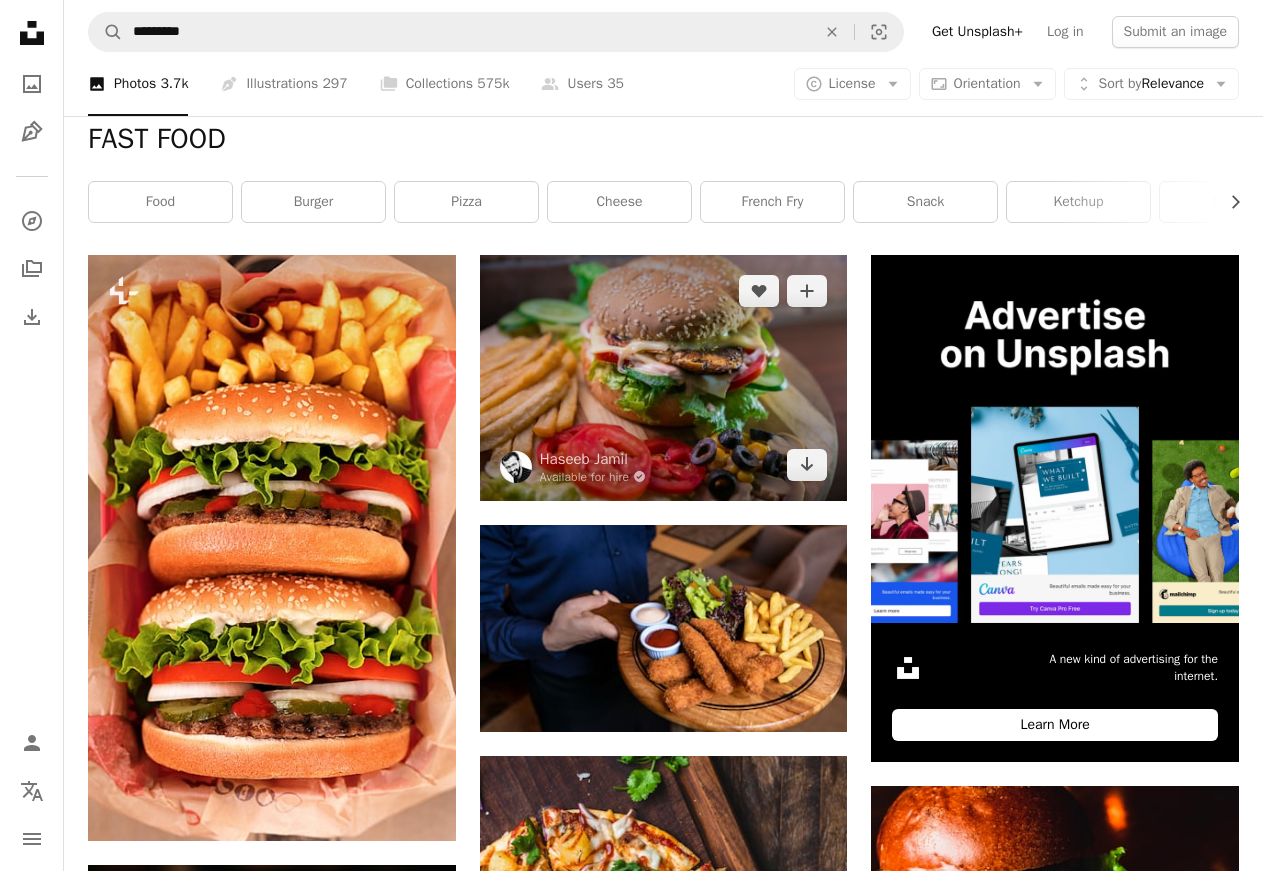 scroll, scrollTop: 306, scrollLeft: 0, axis: vertical 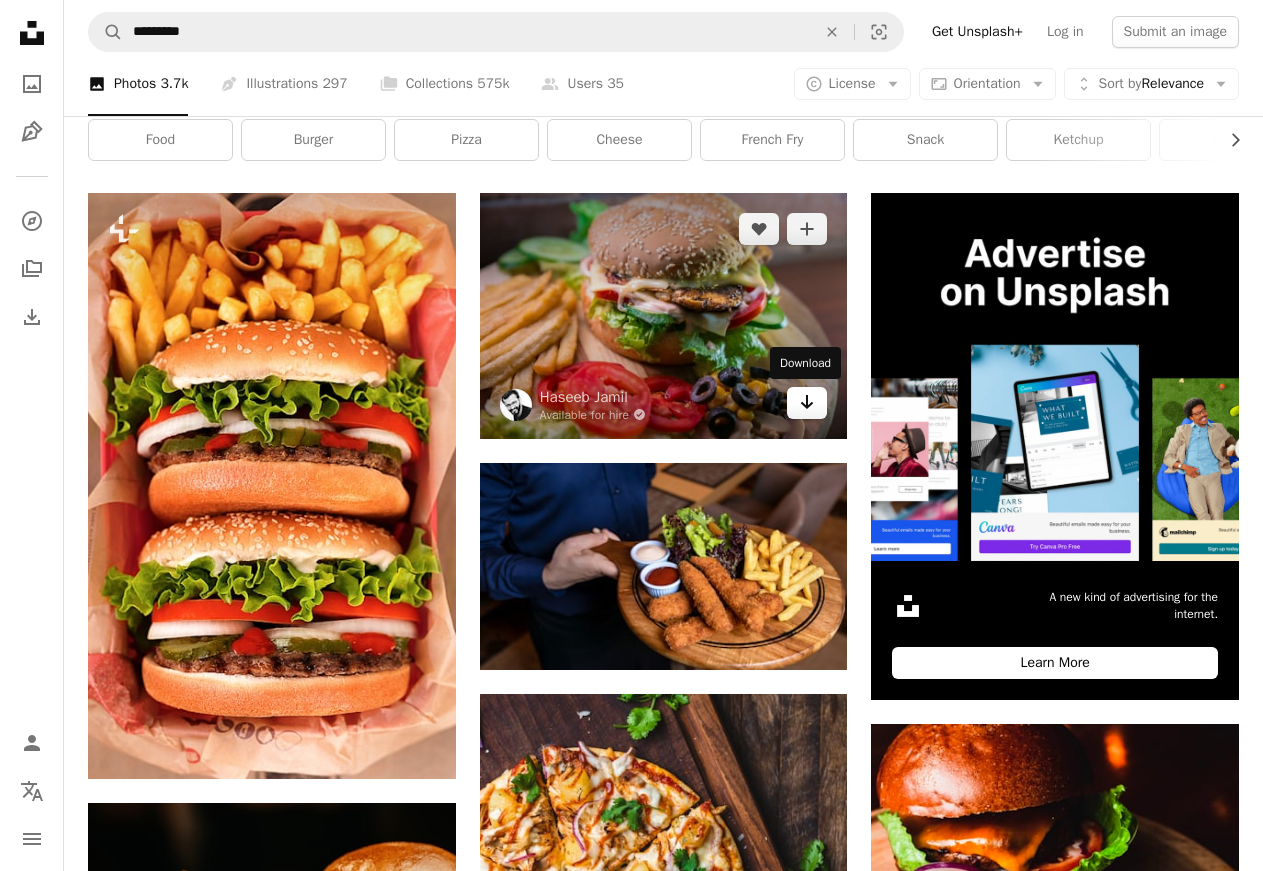 click on "Arrow pointing down" 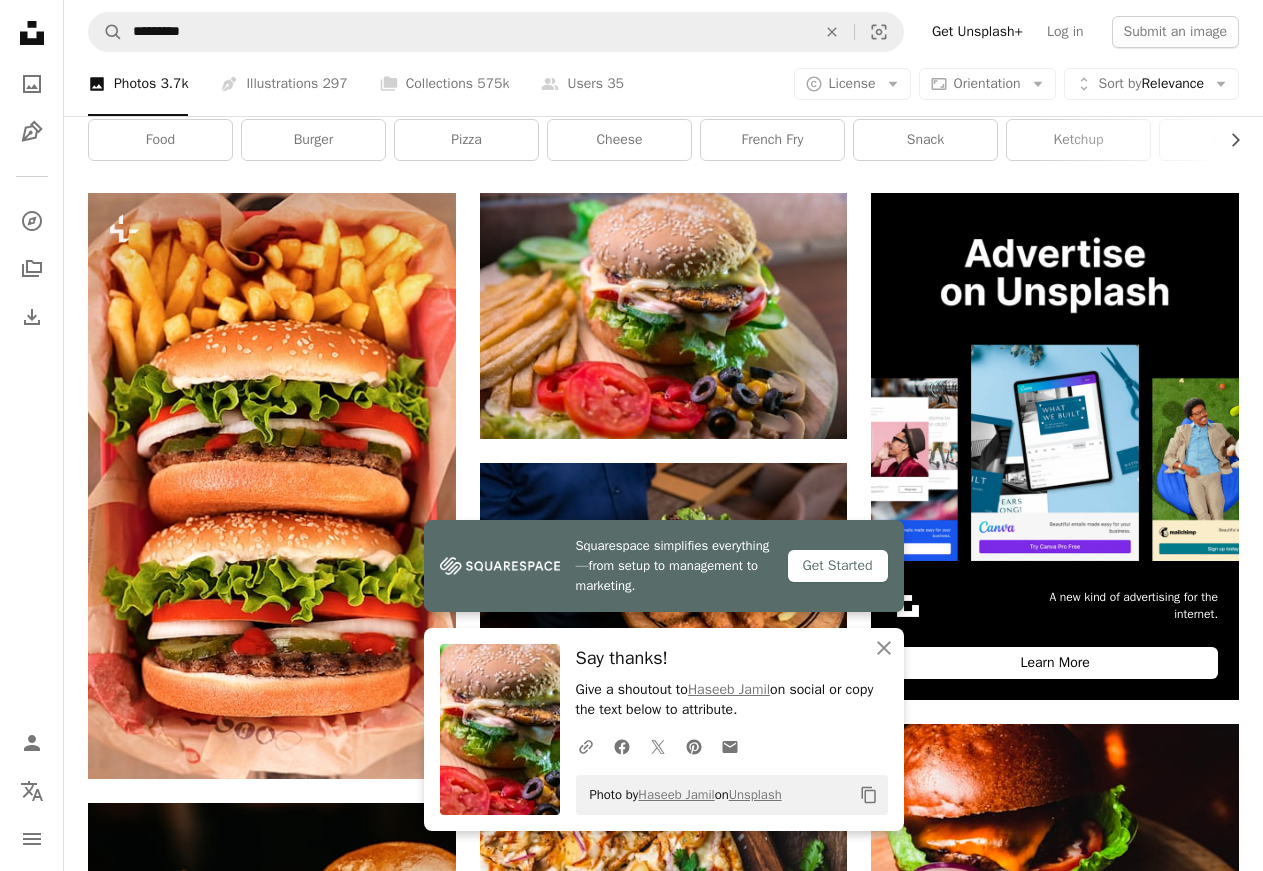 click on "Get Started" at bounding box center (838, 566) 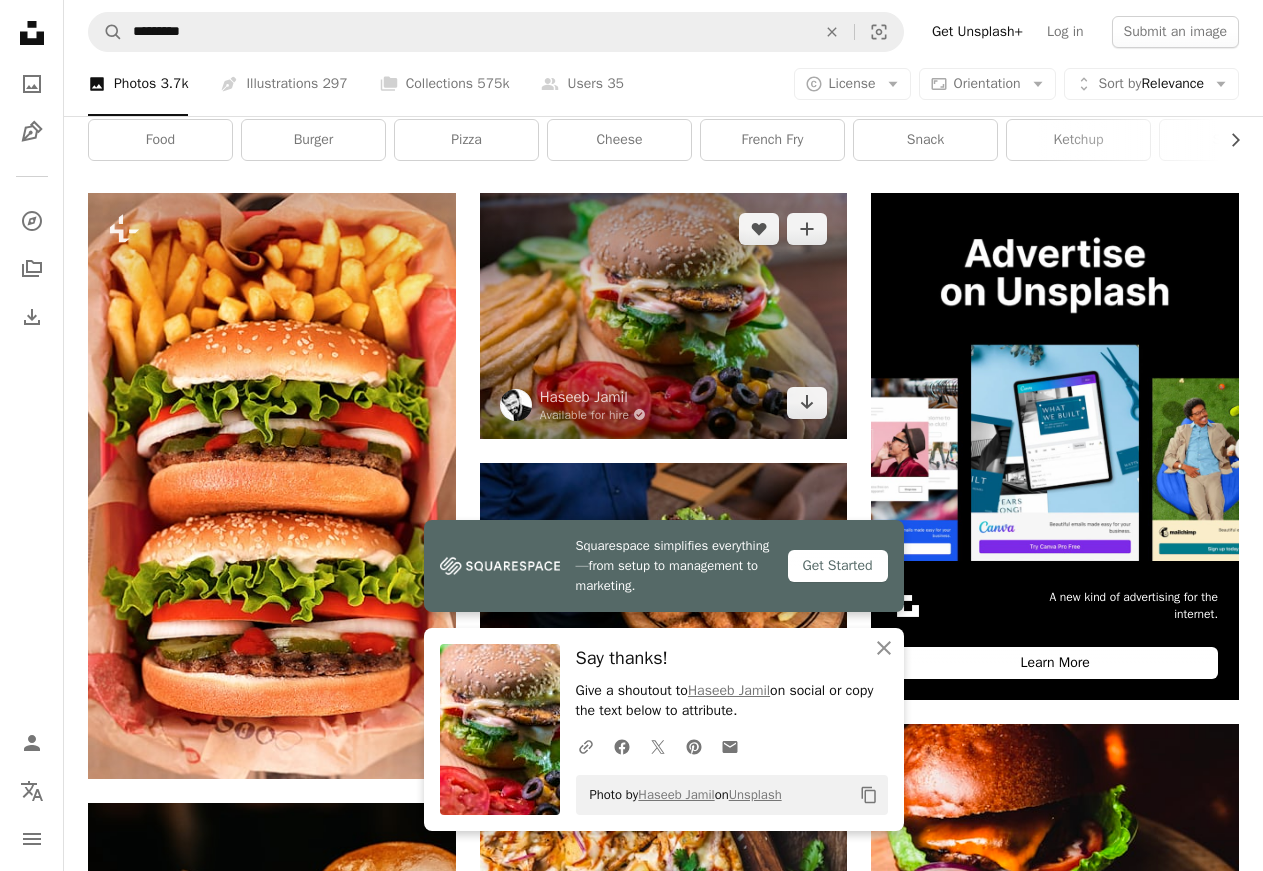 click at bounding box center (664, 315) 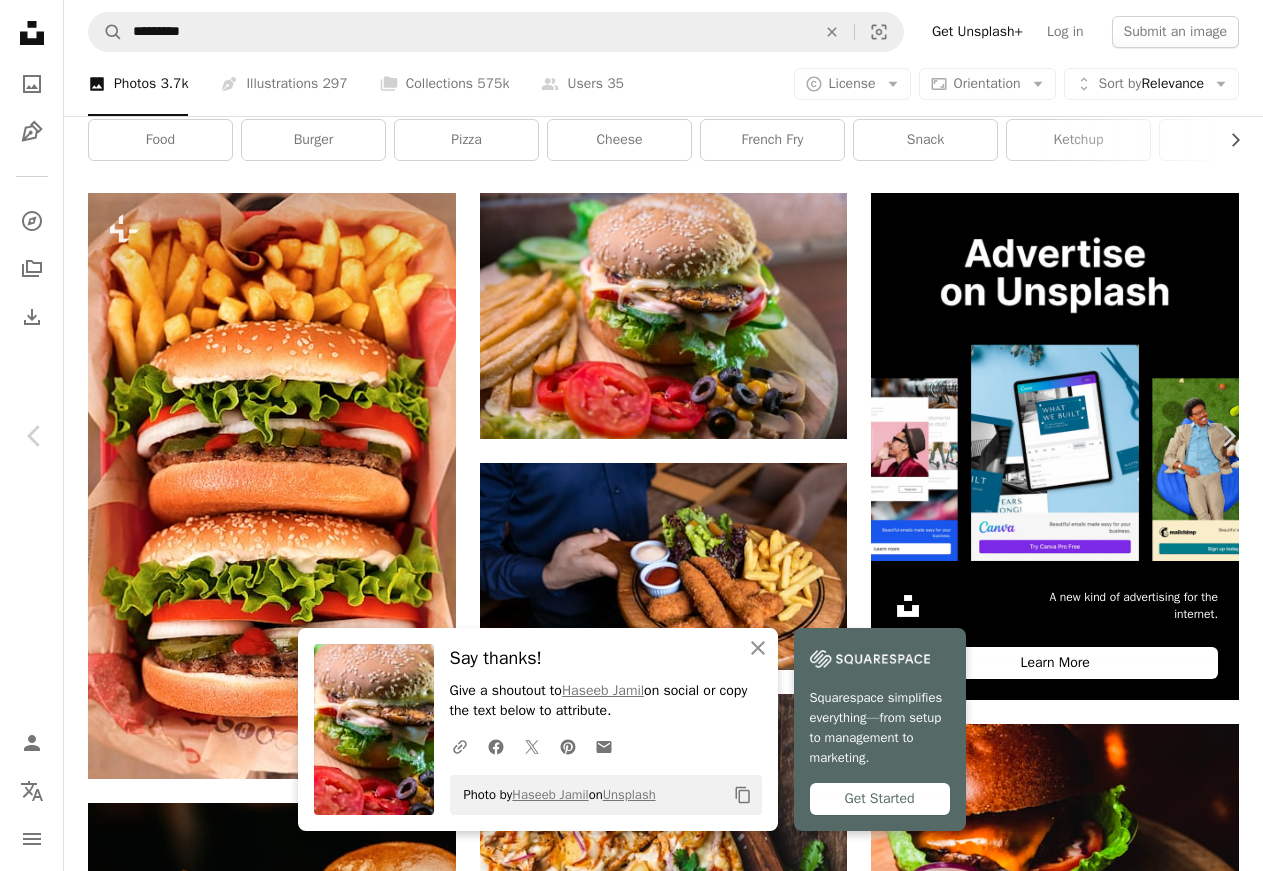 click on "Download free" at bounding box center [1064, 3951] 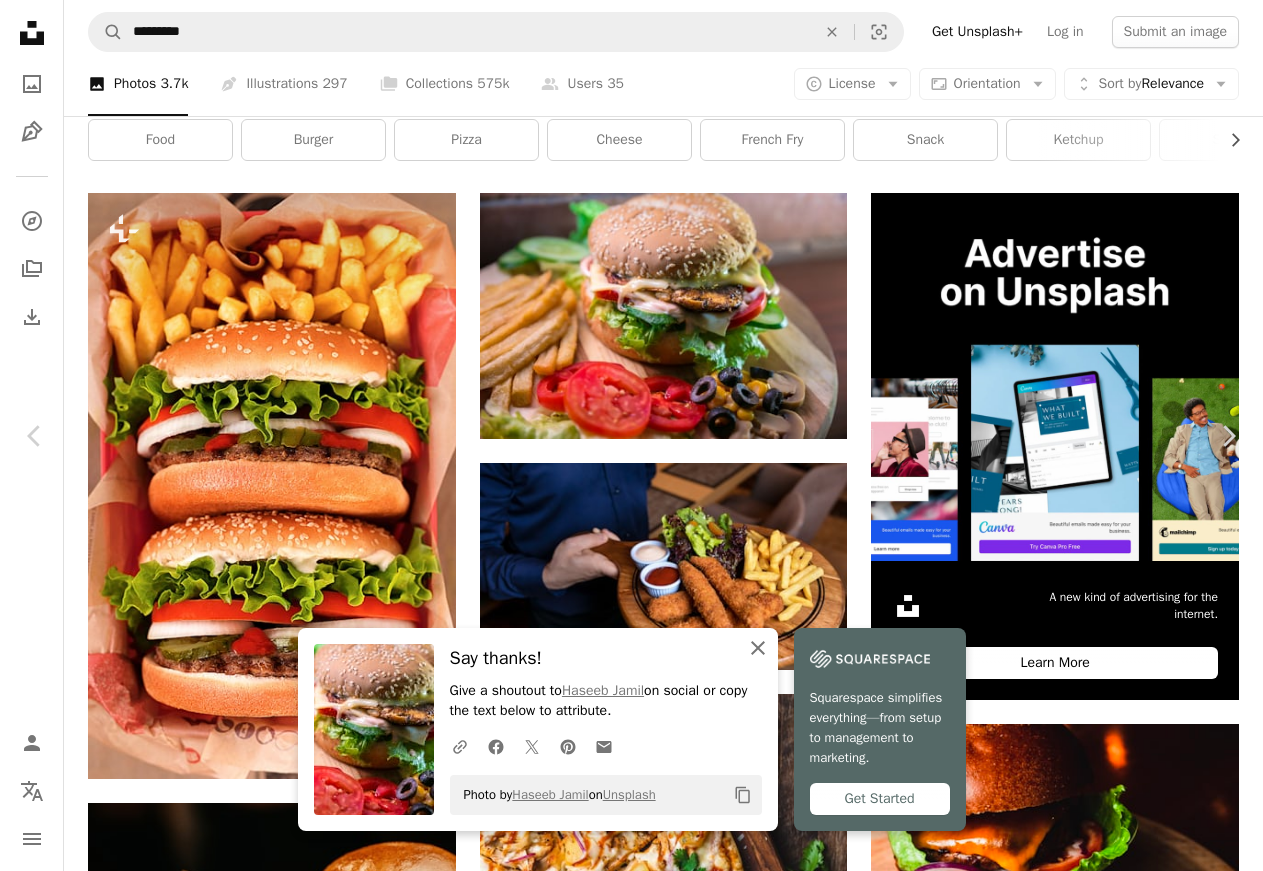 click on "An X shape" 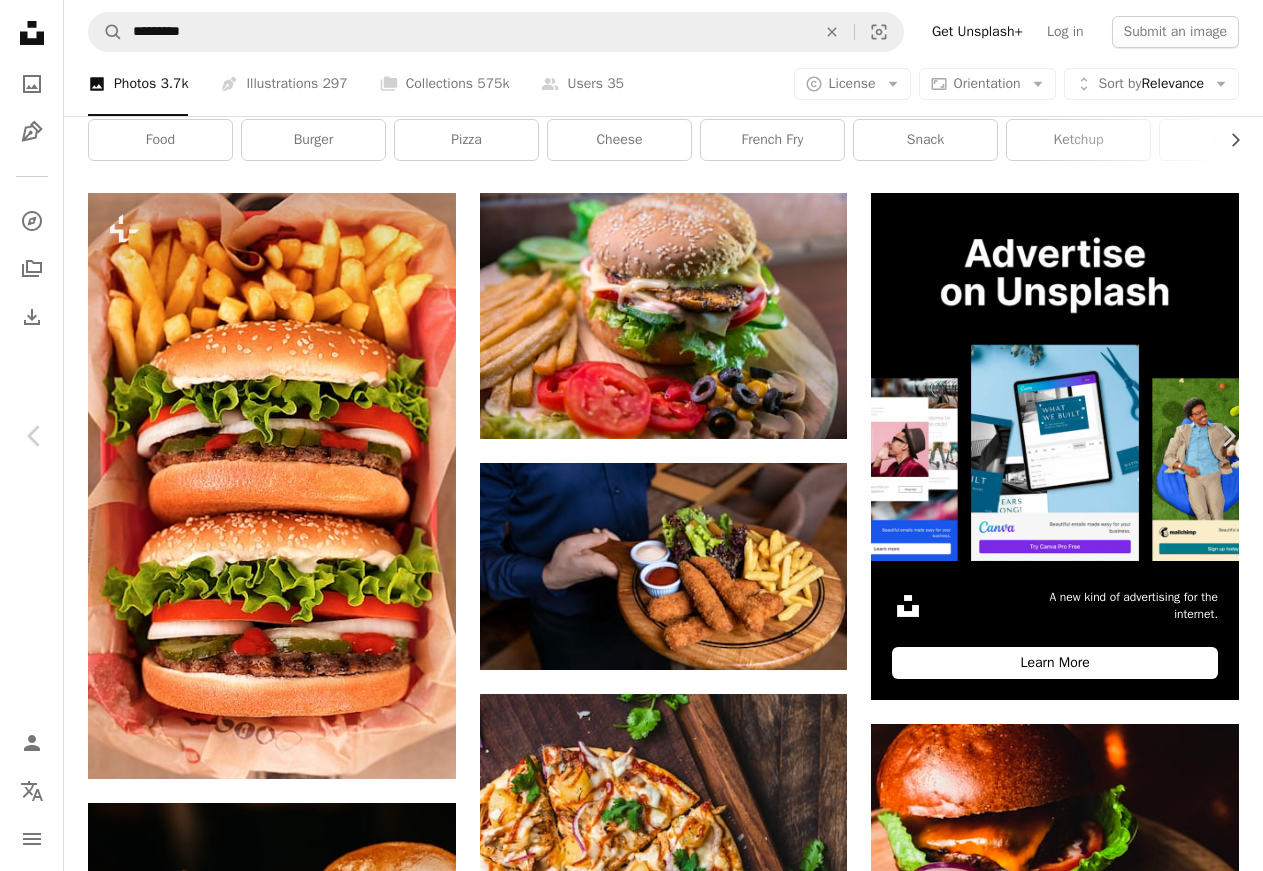 click on "An X shape" at bounding box center (20, 20) 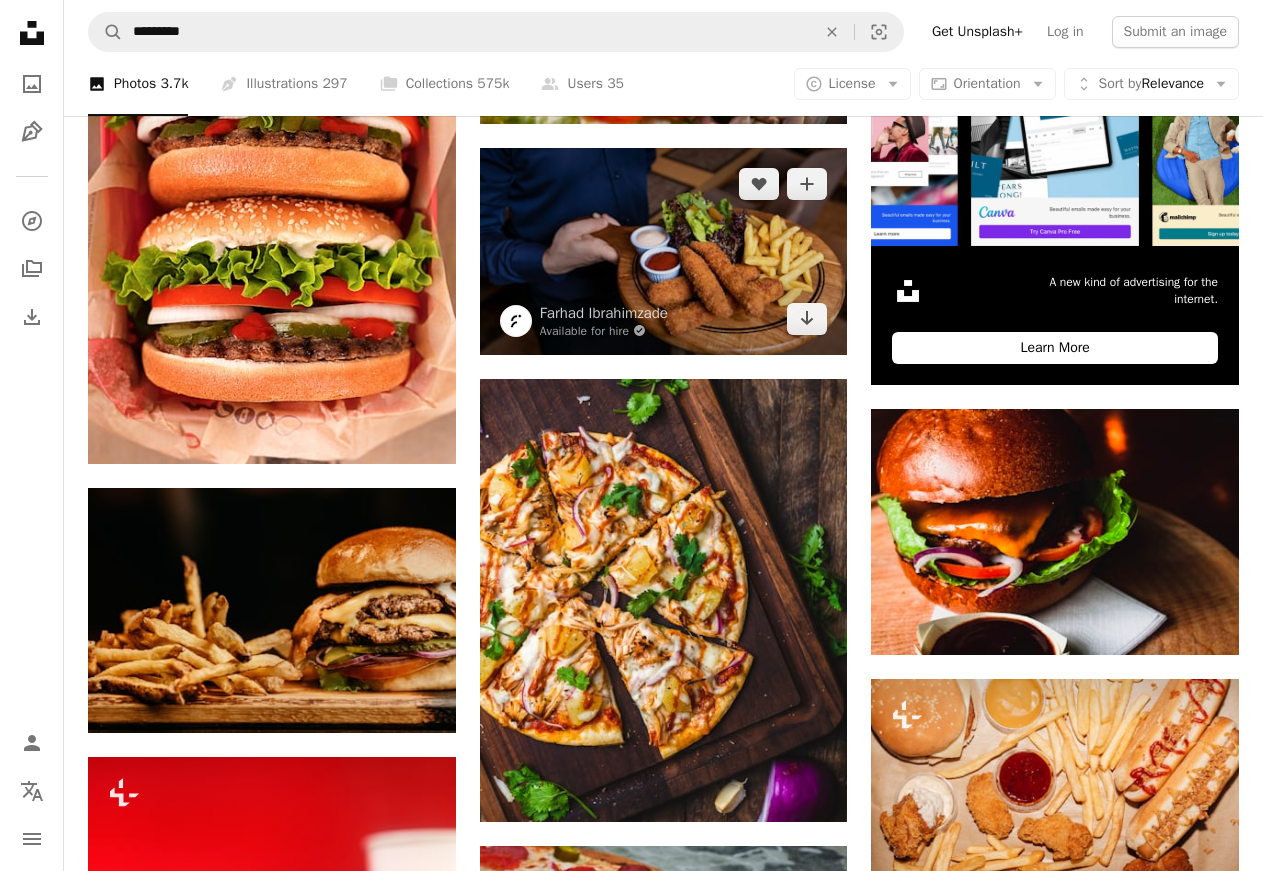 scroll, scrollTop: 714, scrollLeft: 0, axis: vertical 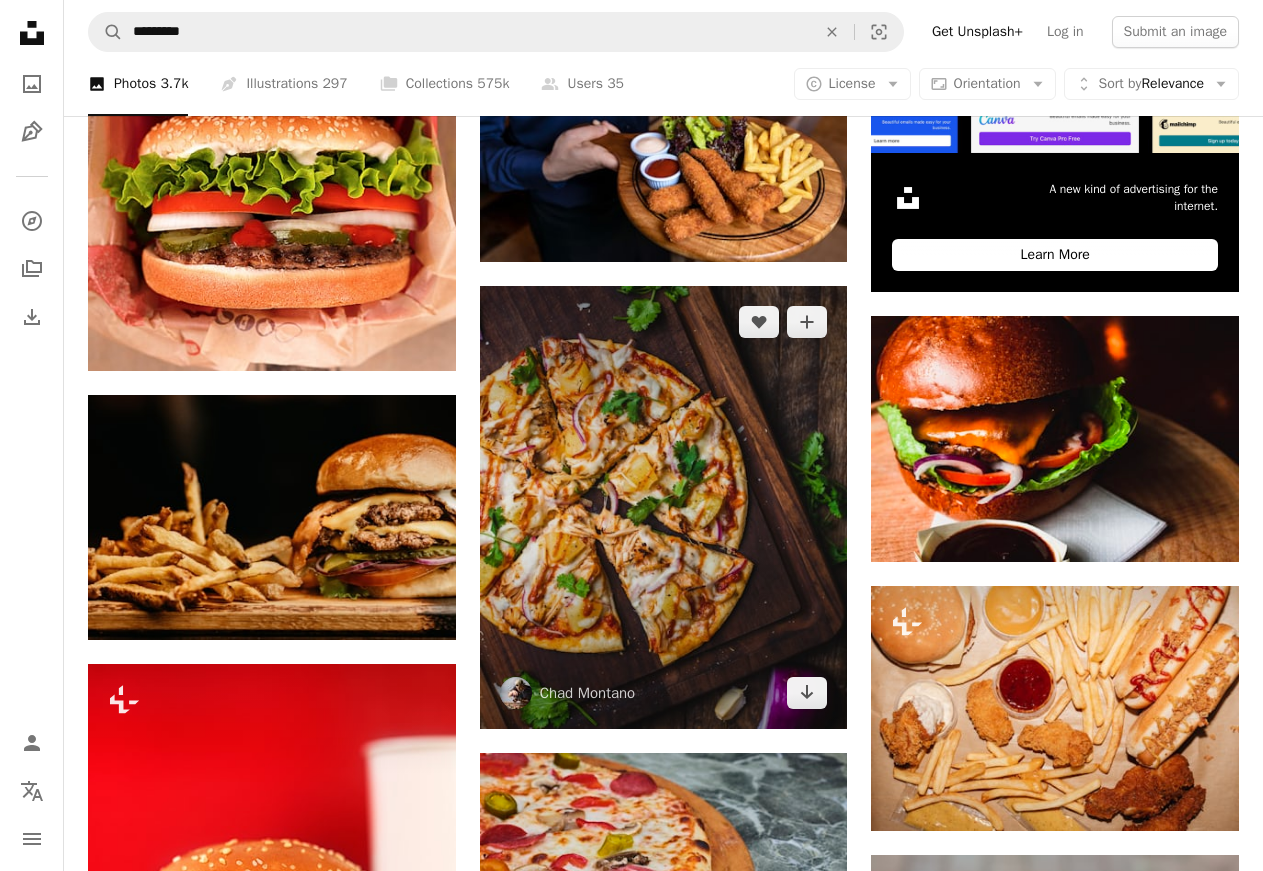 click at bounding box center [664, 508] 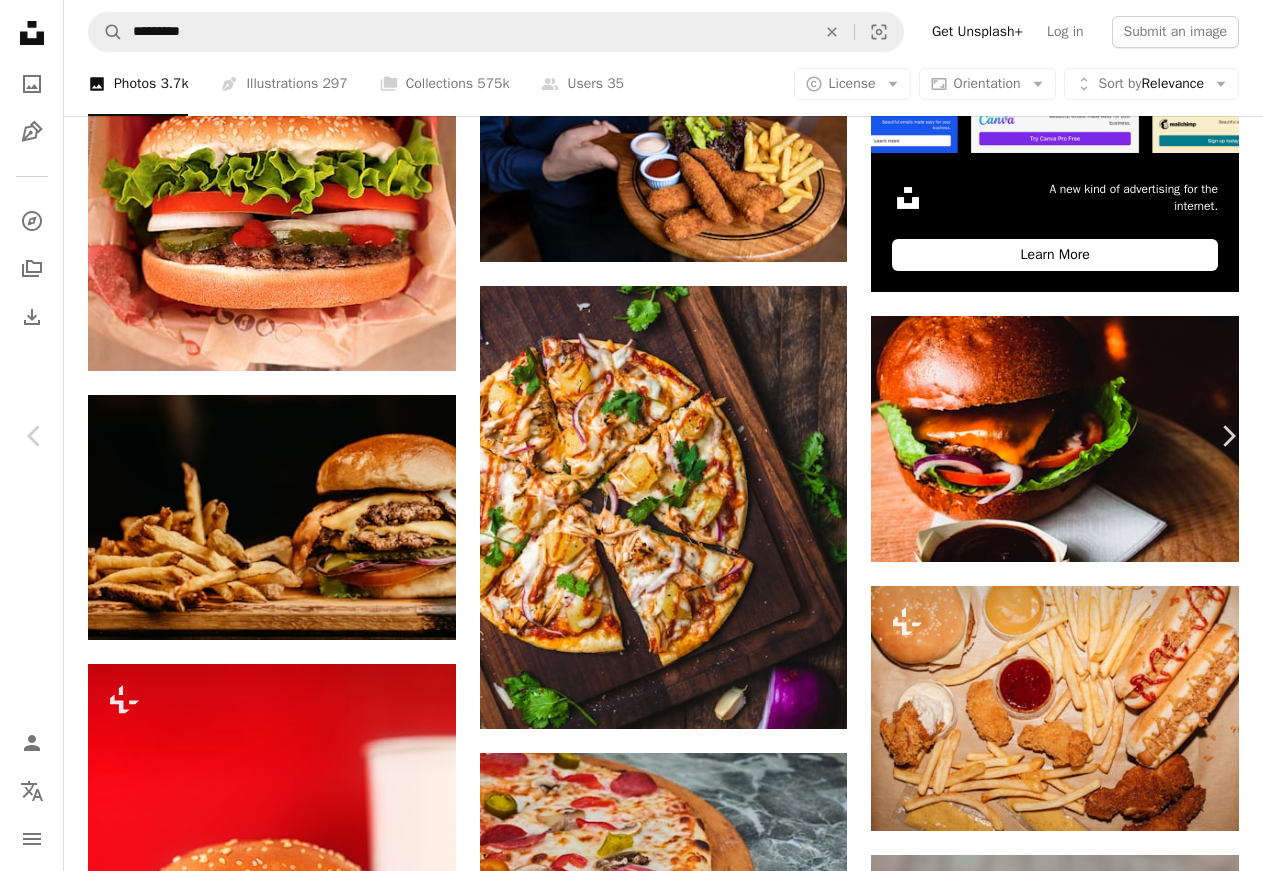 click on "Download free" at bounding box center [1064, 3543] 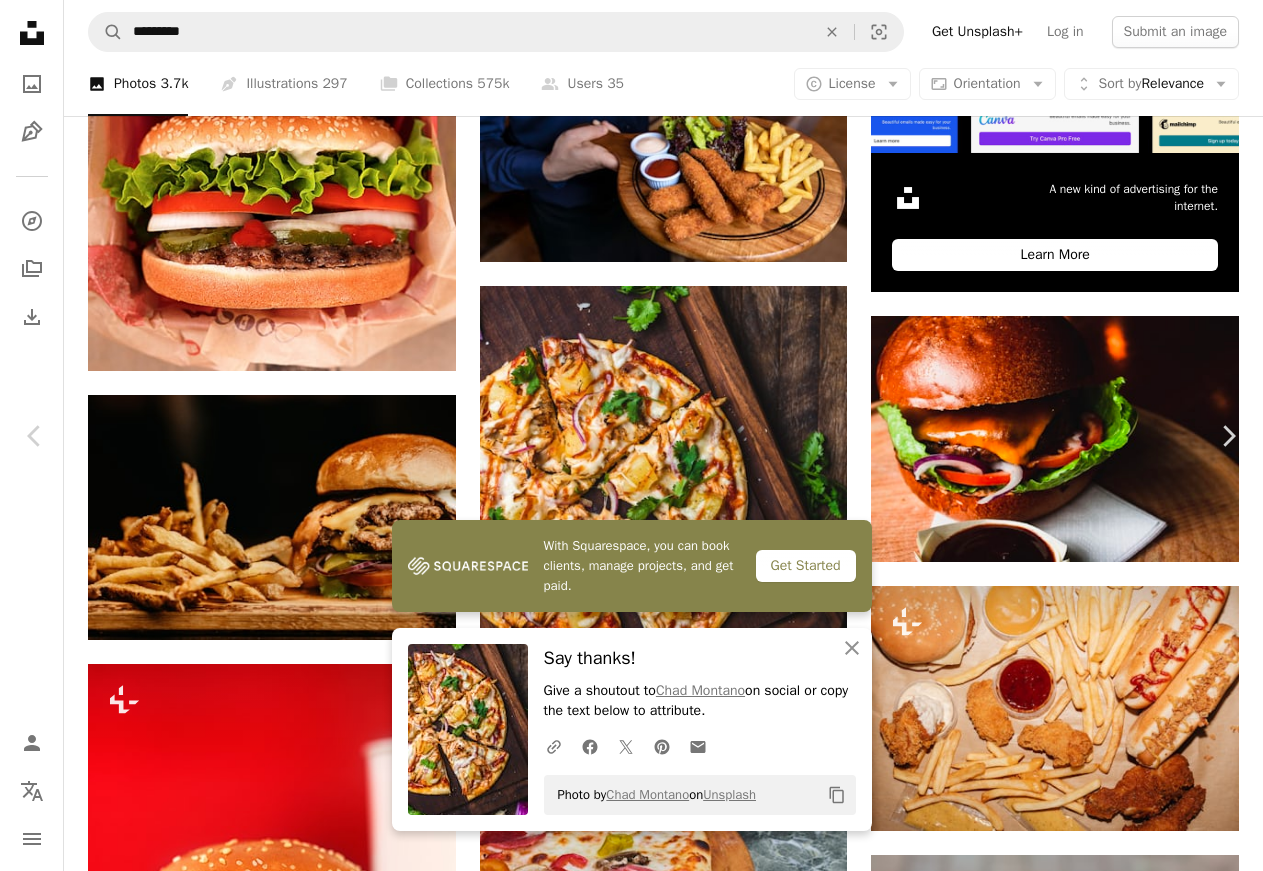 click on "Zoom in" at bounding box center (624, 3932) 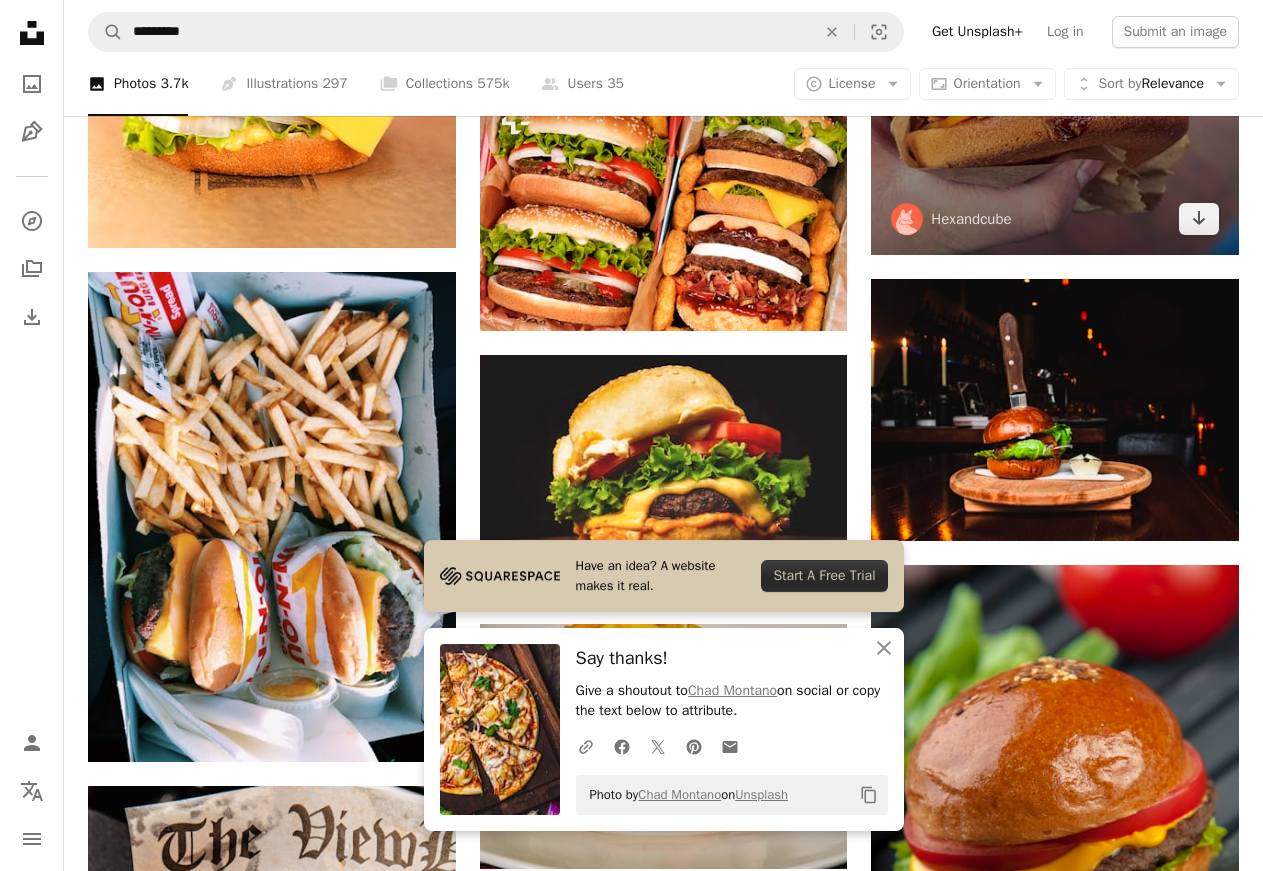 scroll, scrollTop: 2040, scrollLeft: 0, axis: vertical 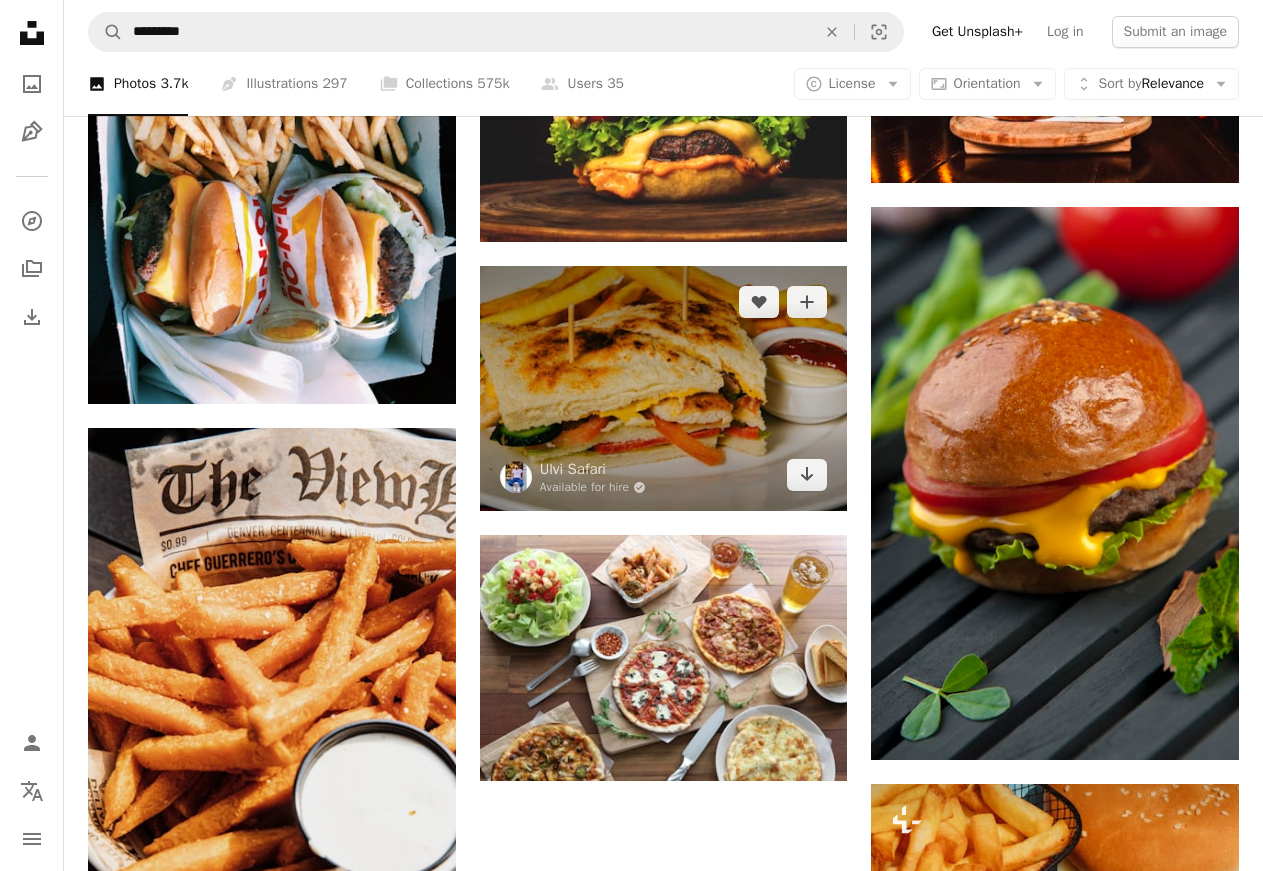click at bounding box center [664, 388] 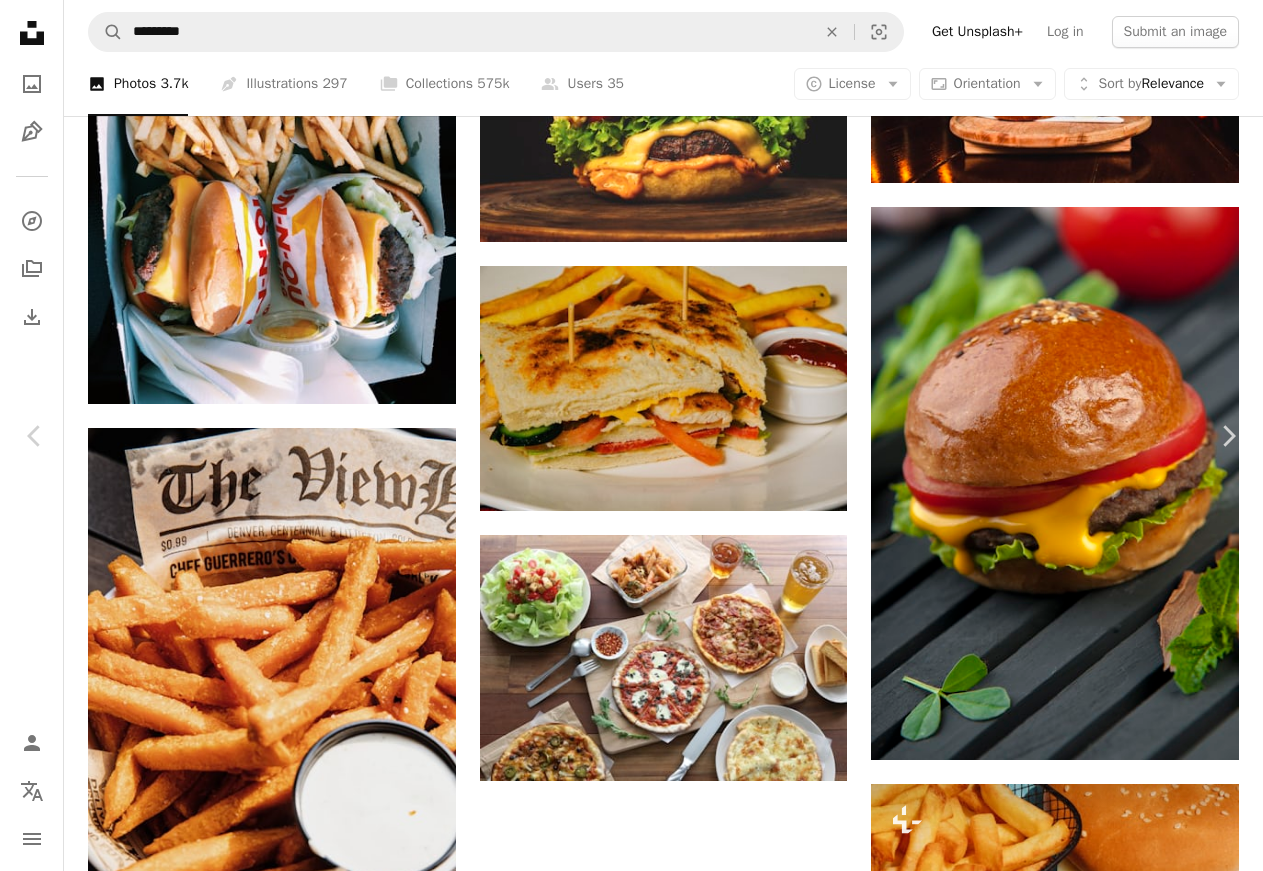 click on "Download free" at bounding box center (1064, 2217) 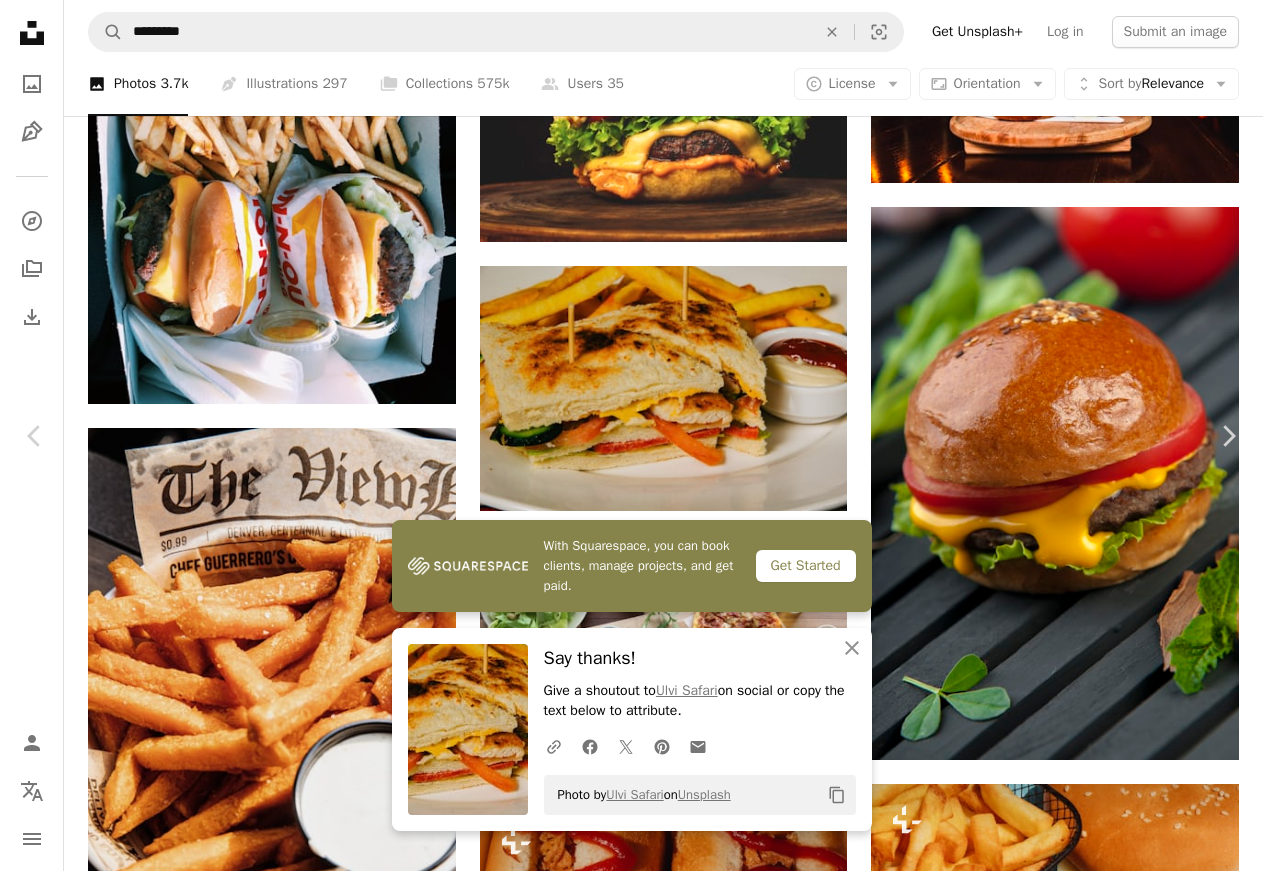 click at bounding box center [624, 5285] 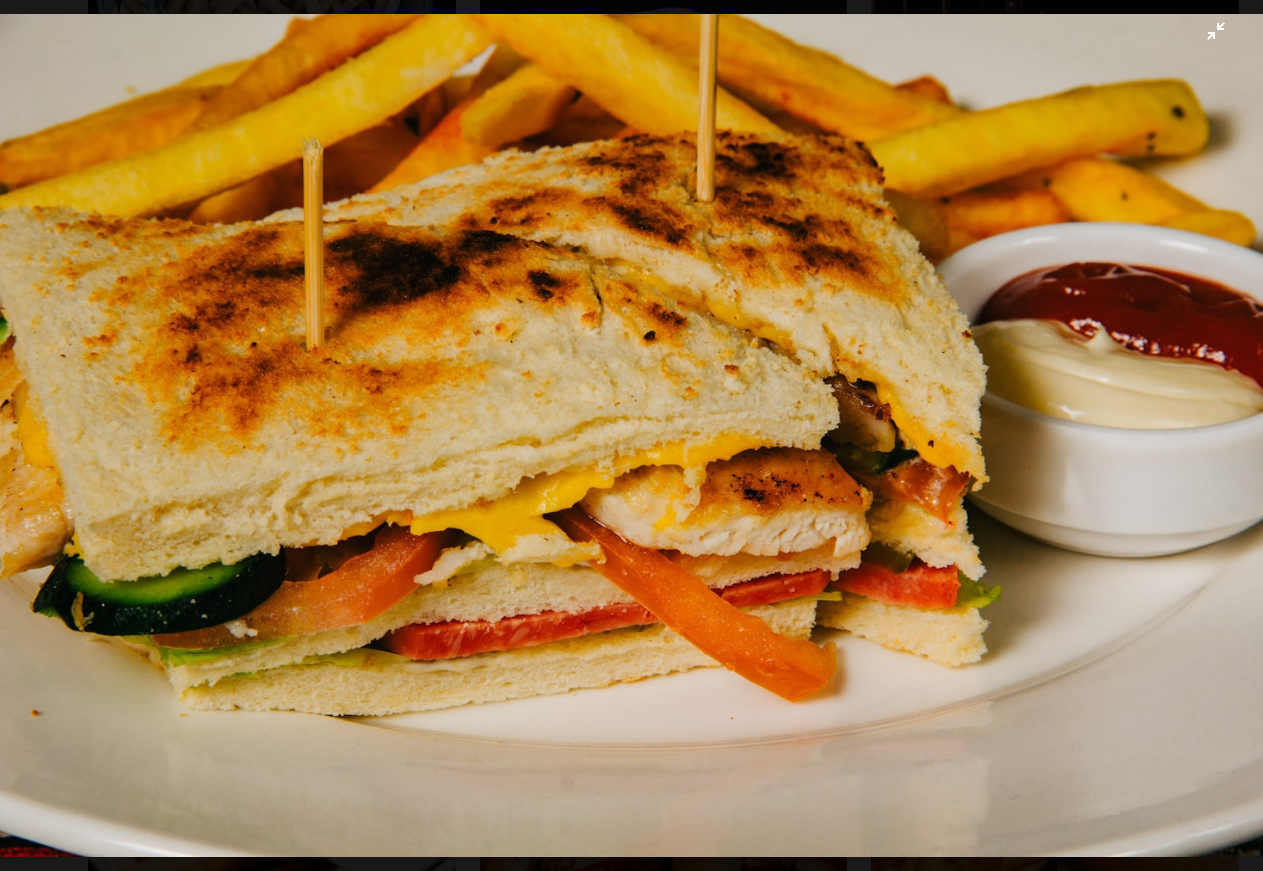 click at bounding box center (631, 435) 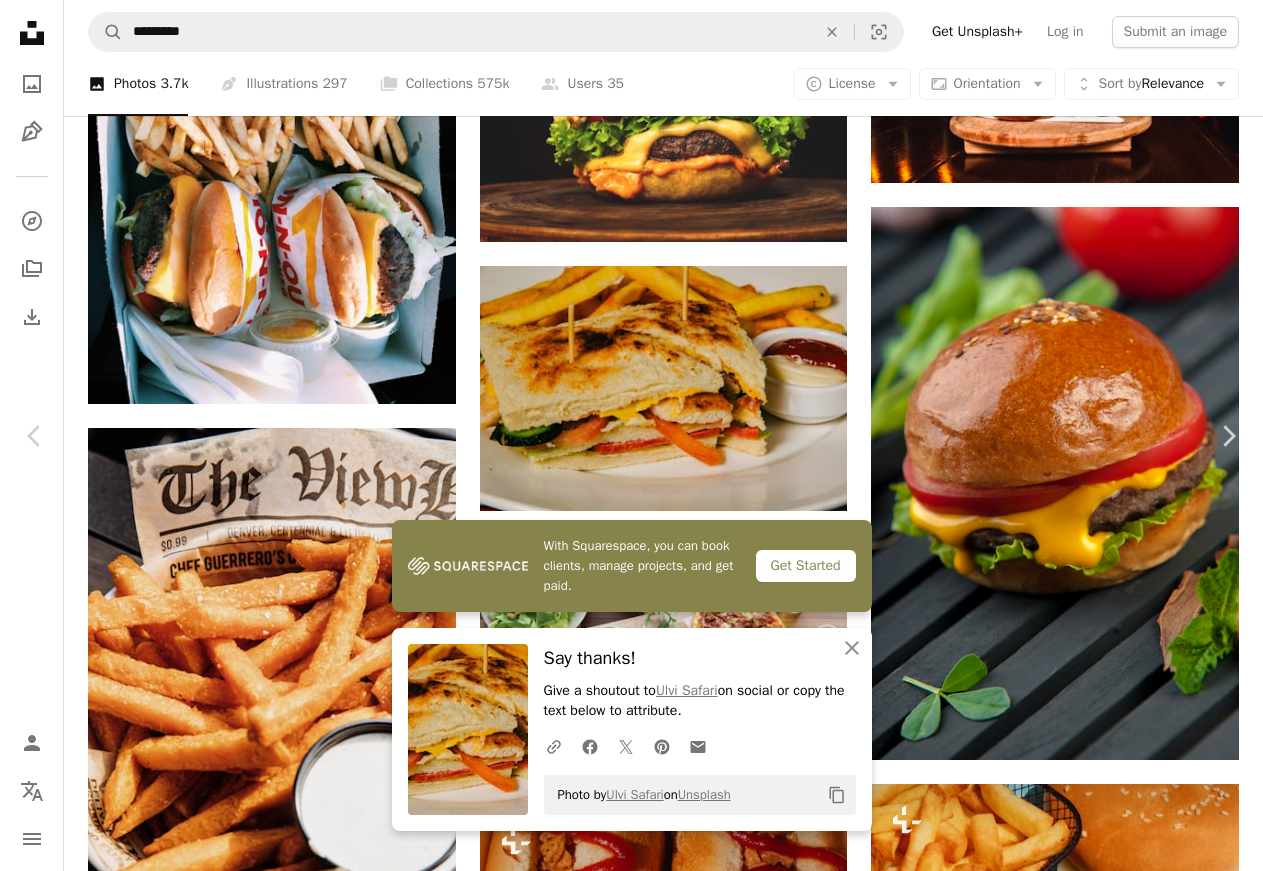 click on "An X shape" at bounding box center (20, 20) 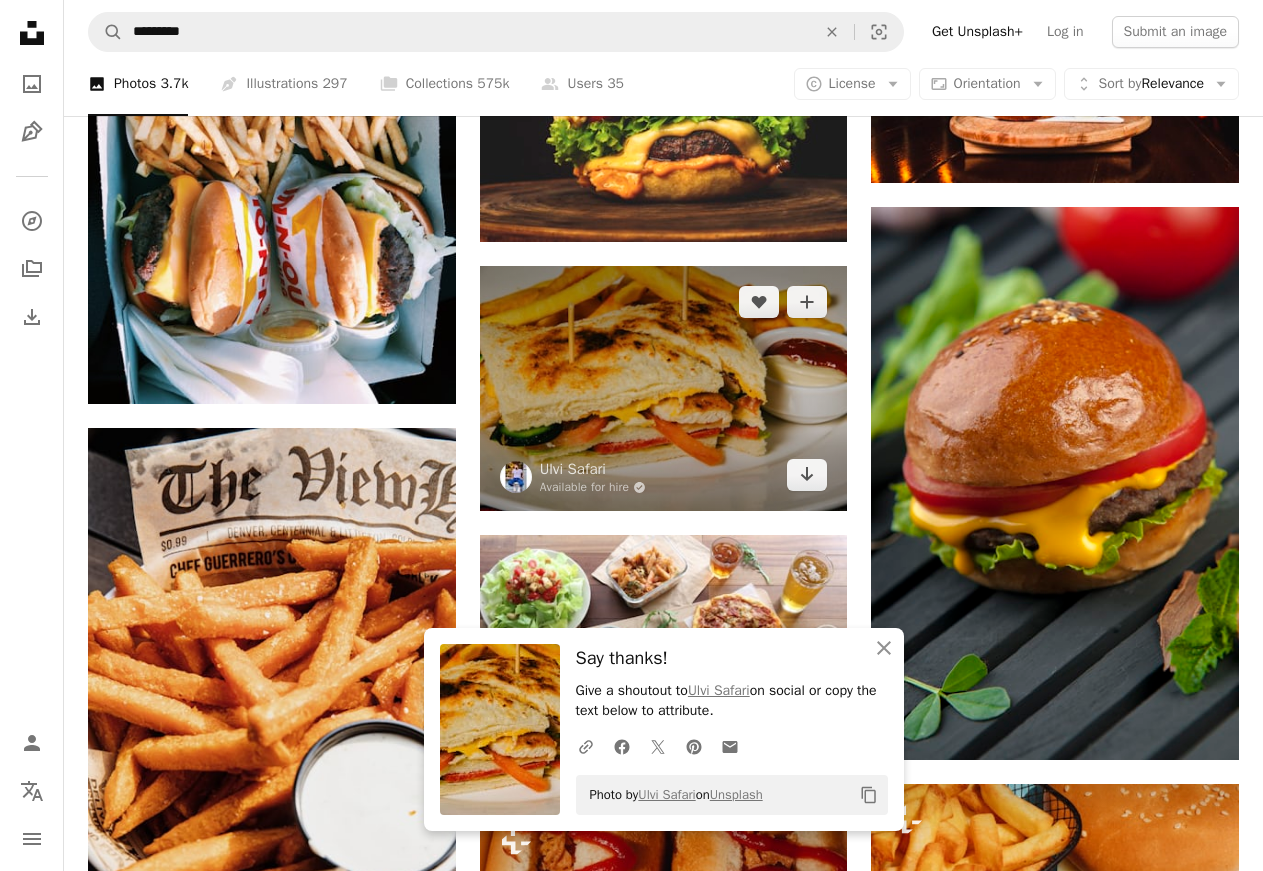 click at bounding box center (664, 388) 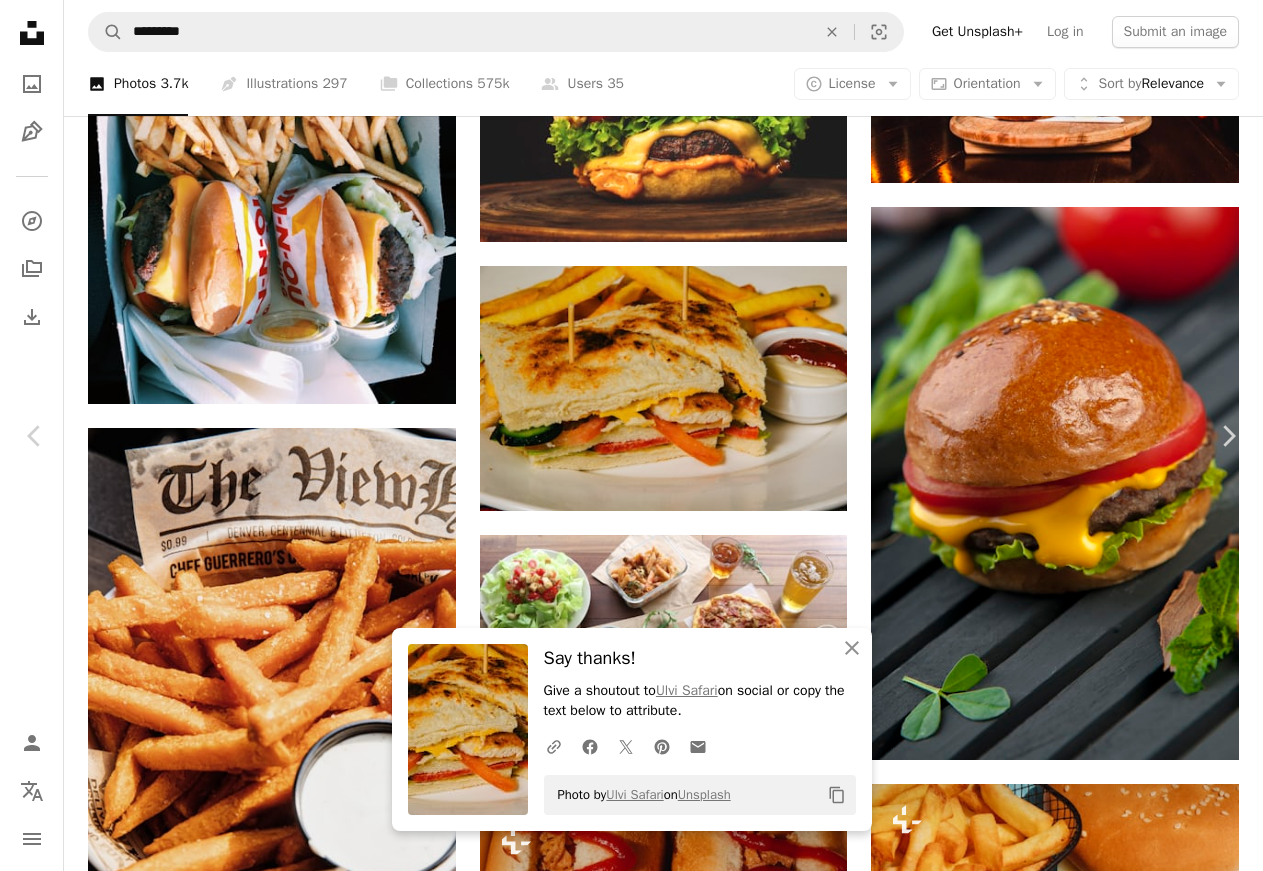 click on "Download free" at bounding box center (1064, 4896) 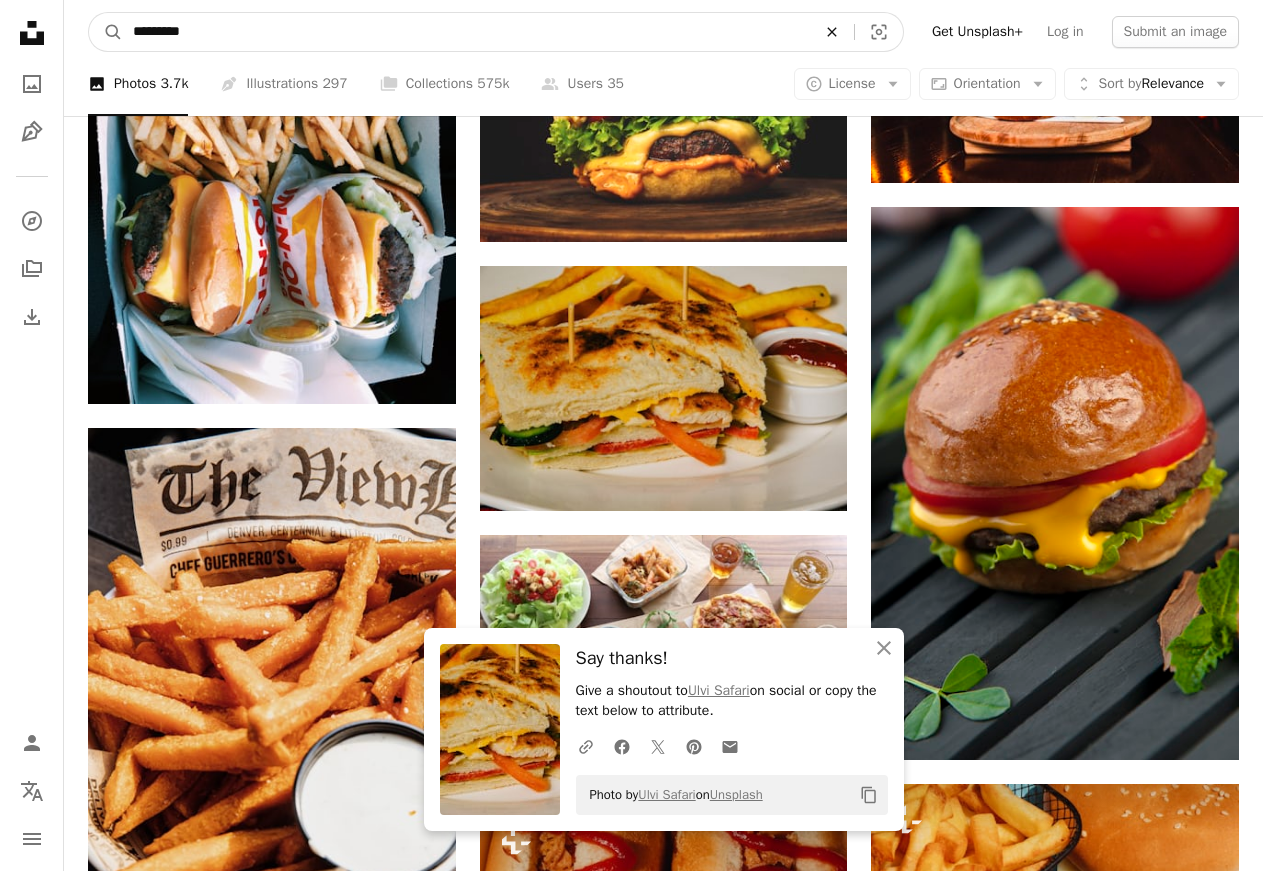 click on "An X shape" 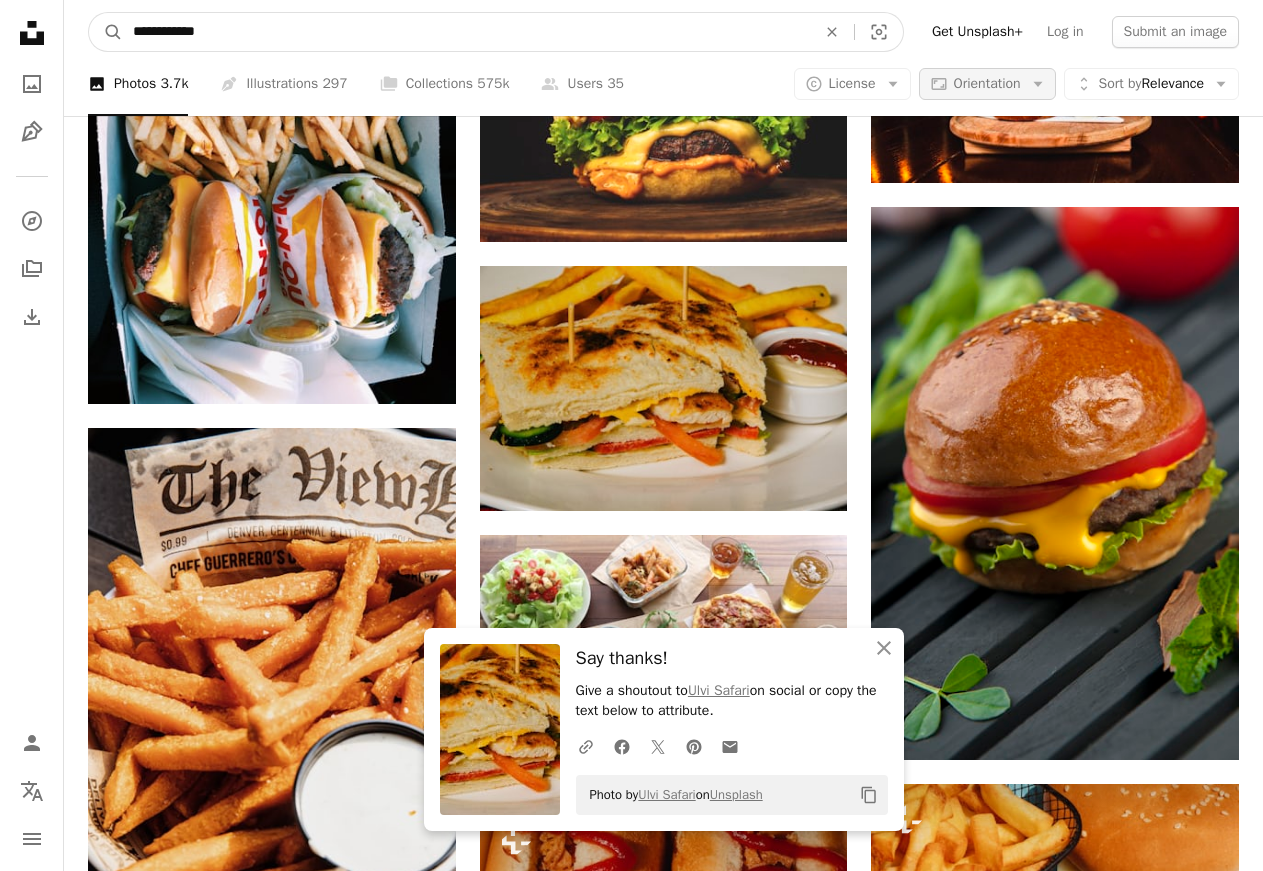 type on "**********" 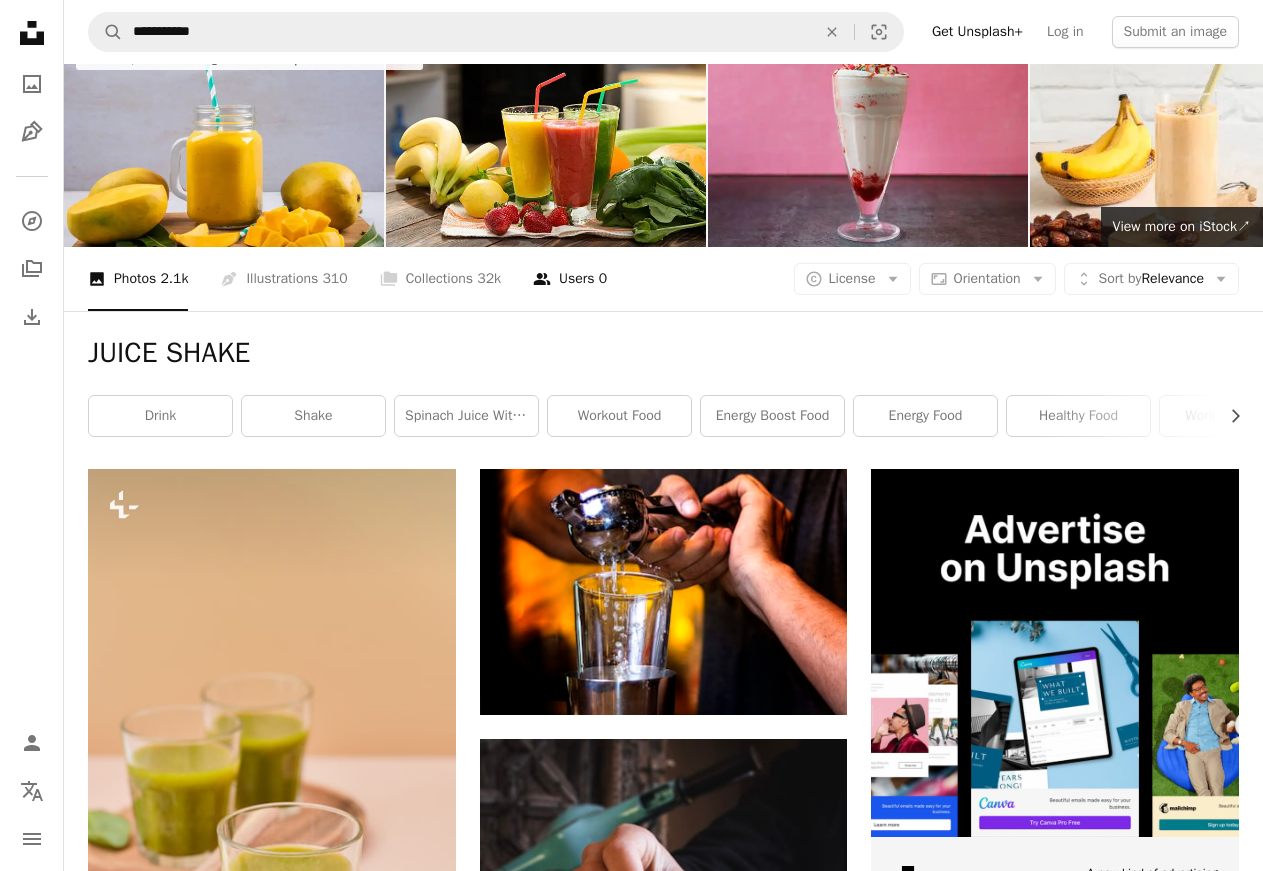 scroll, scrollTop: 0, scrollLeft: 0, axis: both 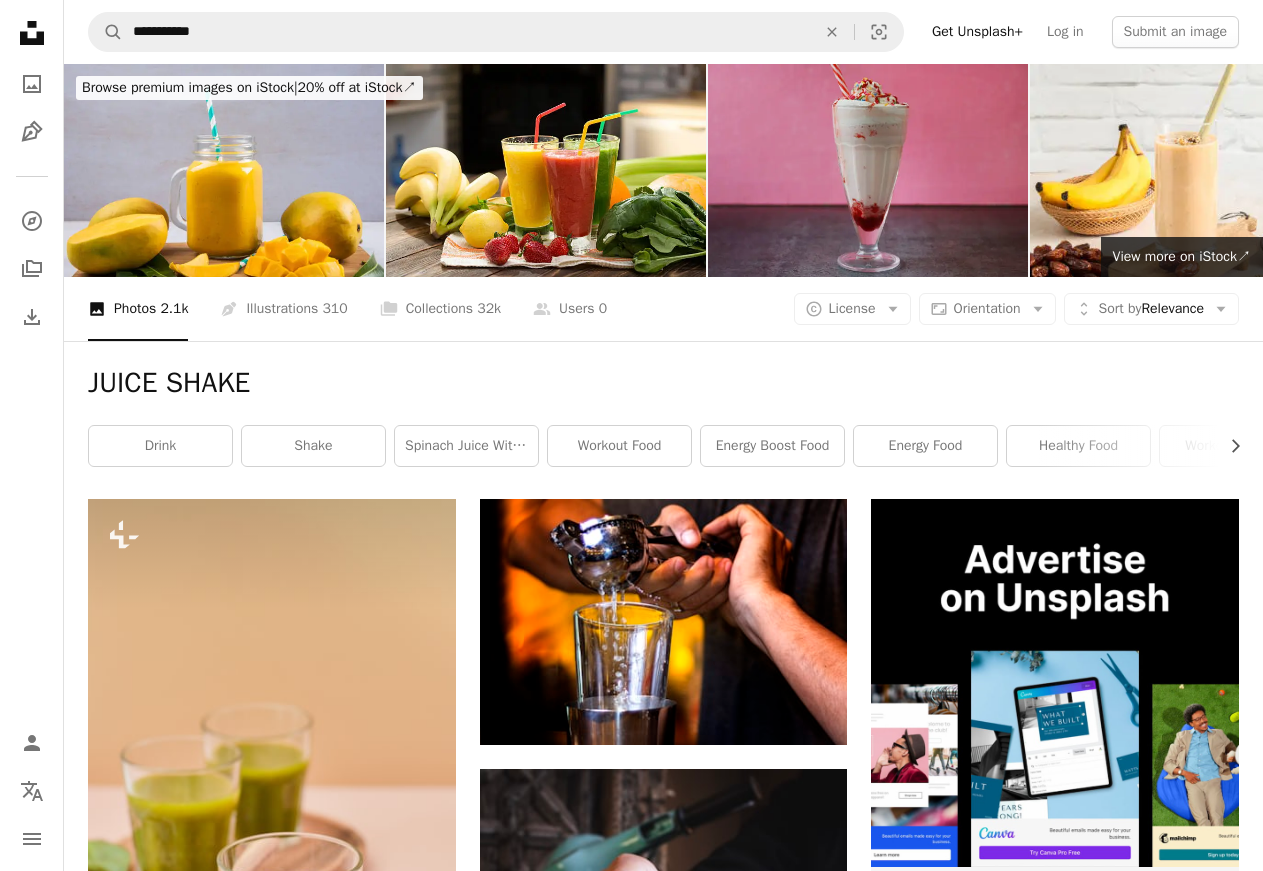 click at bounding box center (868, 170) 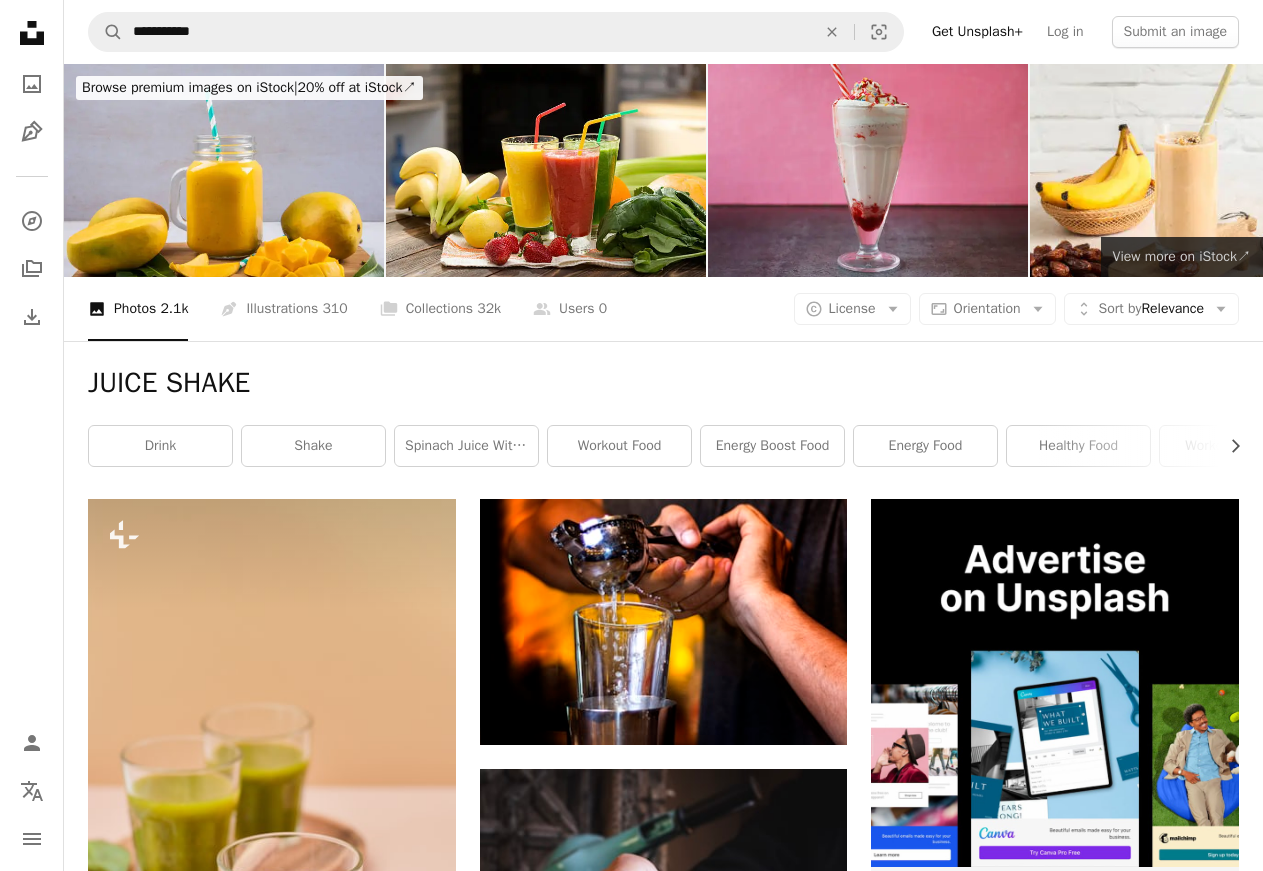 click on "View more on iStock  ↗" at bounding box center [1182, 256] 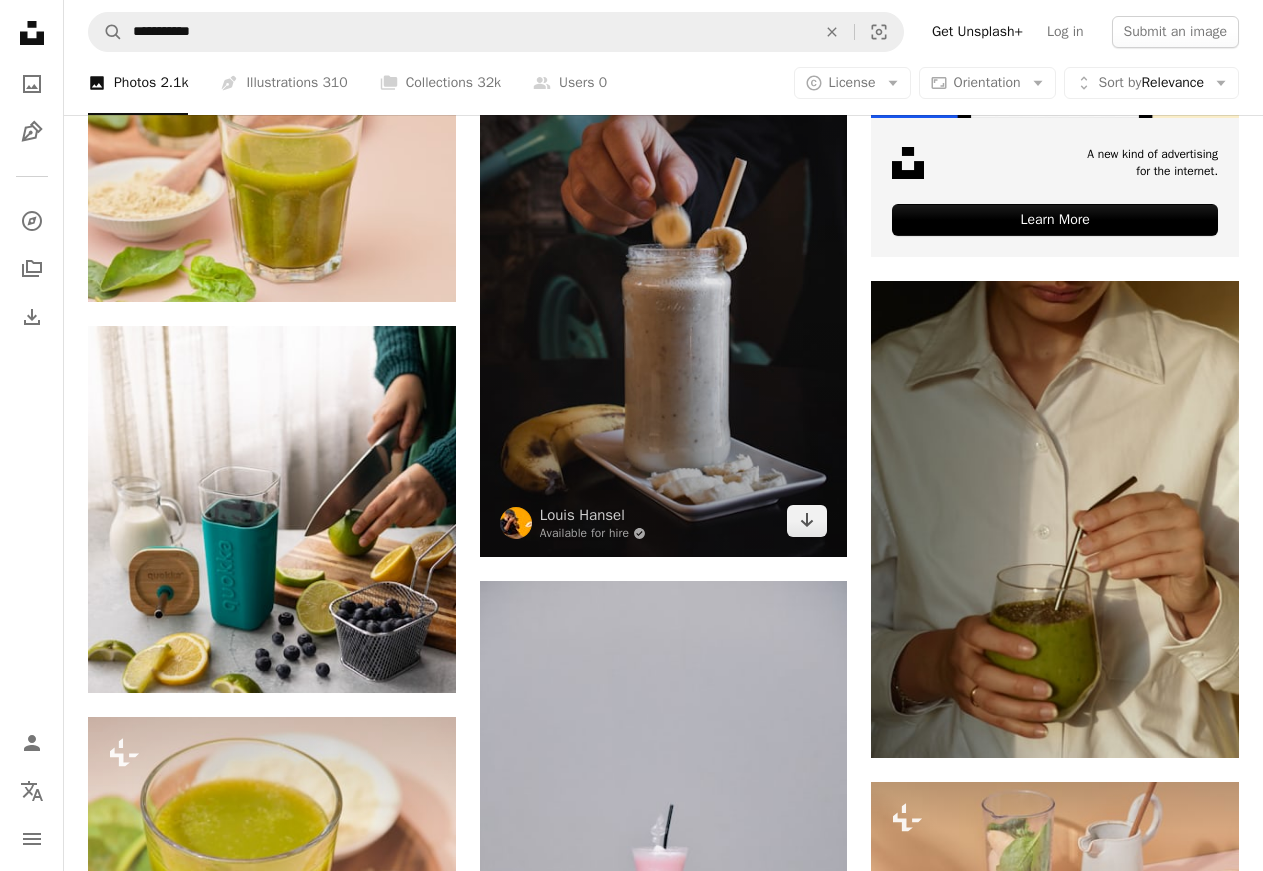 scroll, scrollTop: 714, scrollLeft: 0, axis: vertical 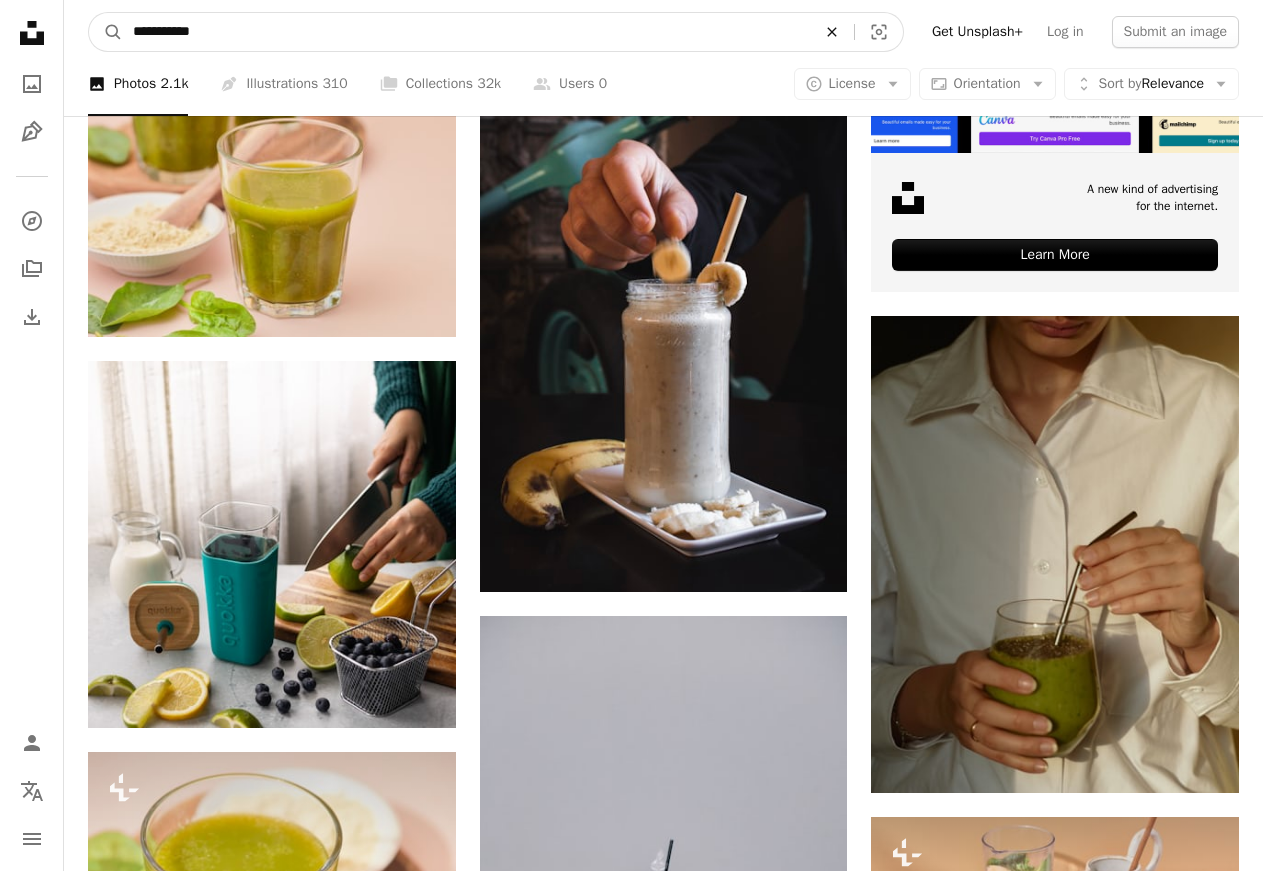 click on "An X shape" 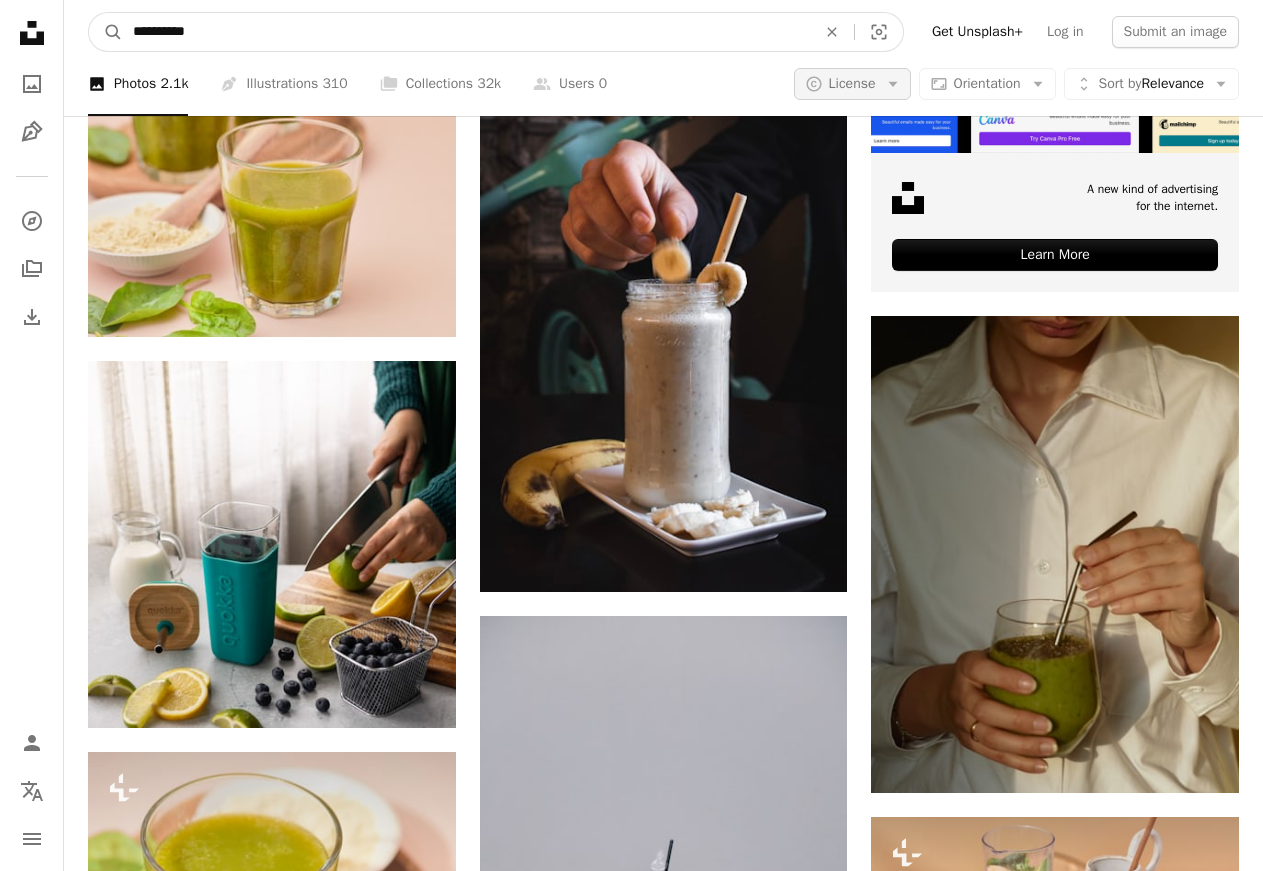 type on "*********" 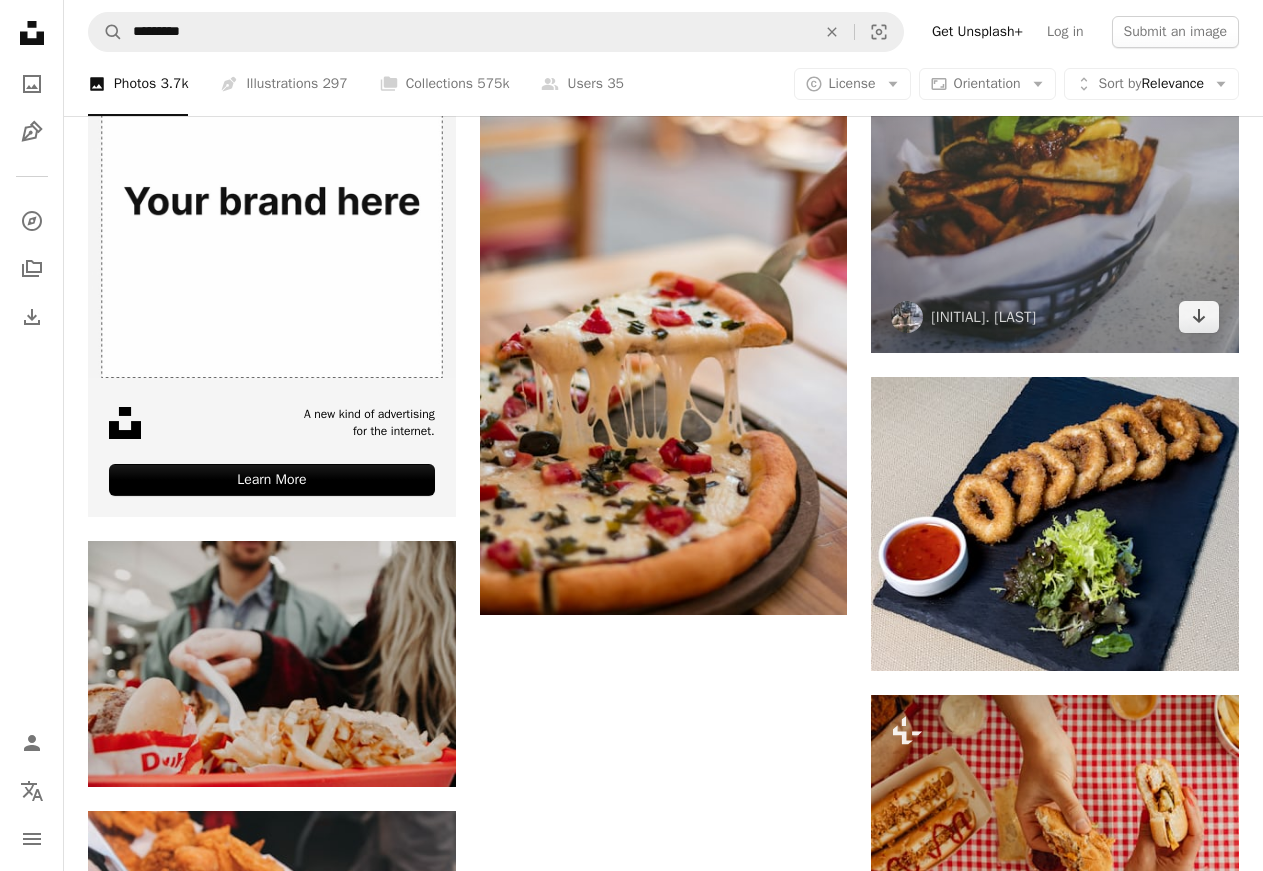 scroll, scrollTop: 4692, scrollLeft: 0, axis: vertical 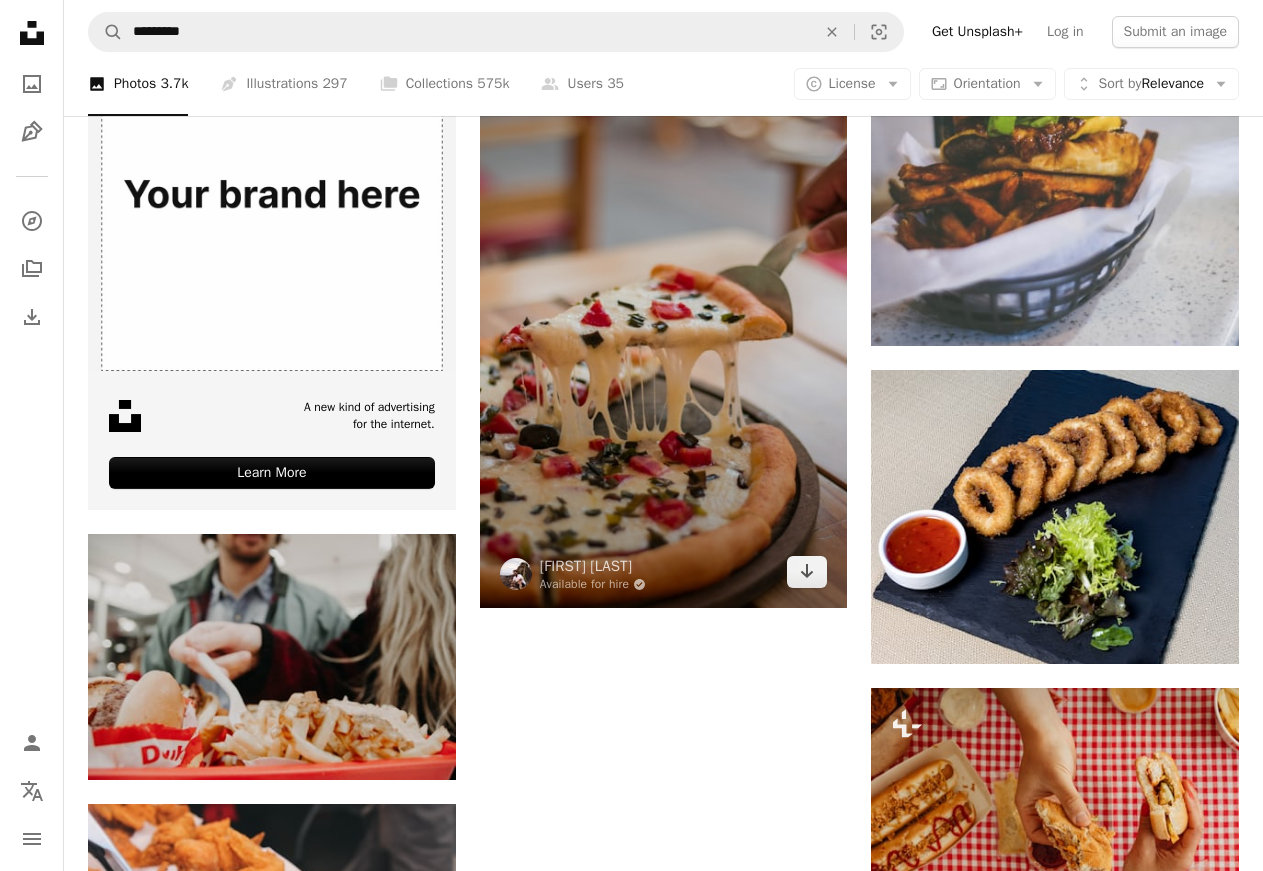 click at bounding box center [664, 333] 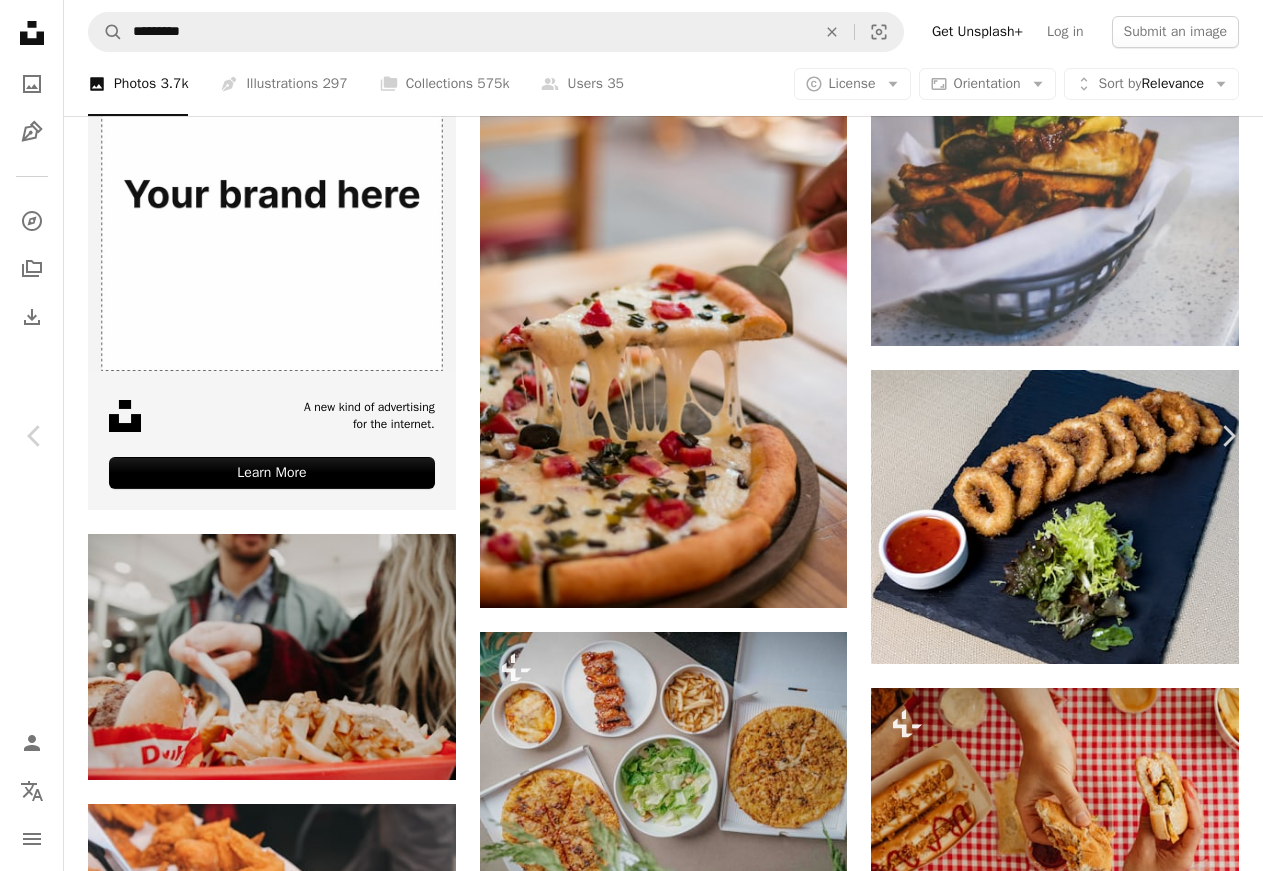 click on "Download free" at bounding box center [1064, 5556] 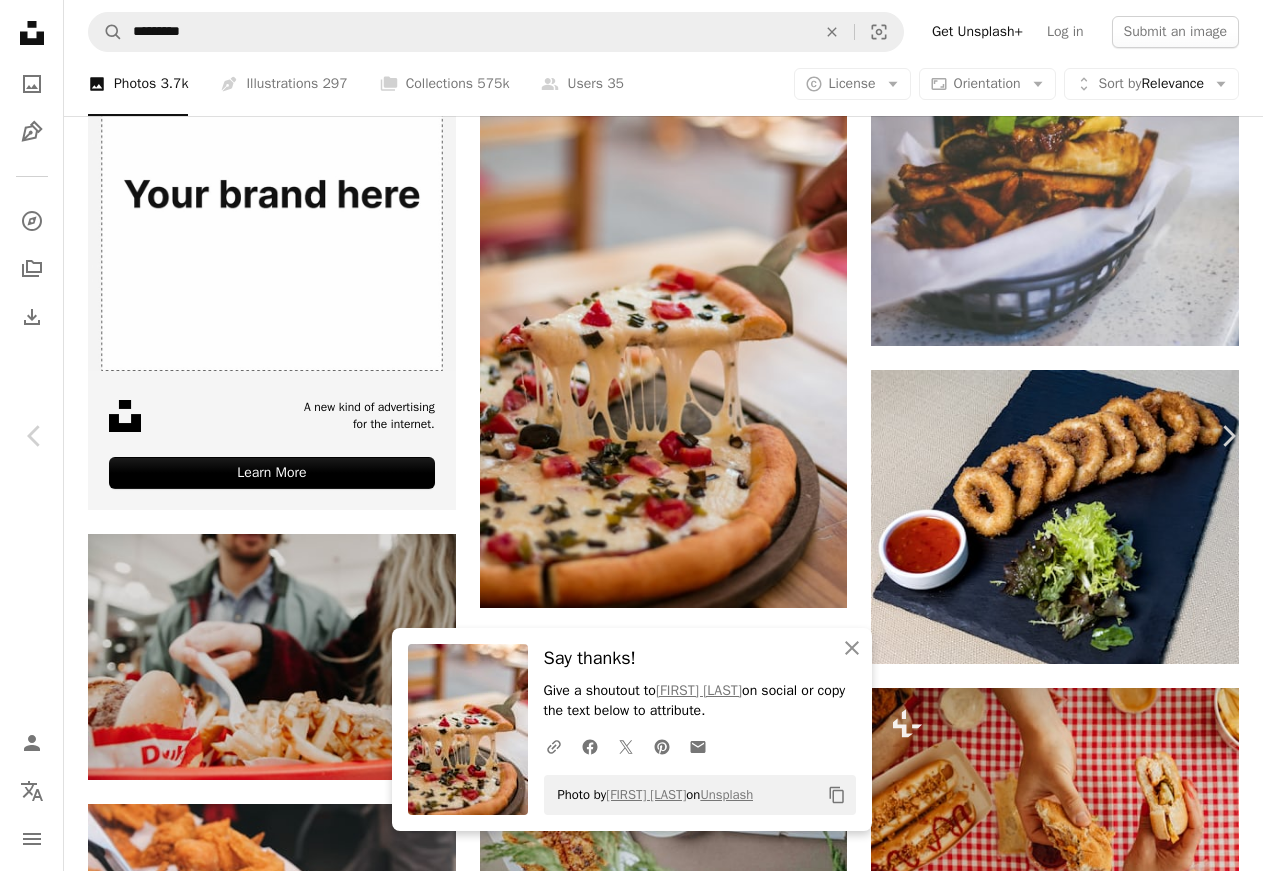 click on "An X shape" at bounding box center (20, 20) 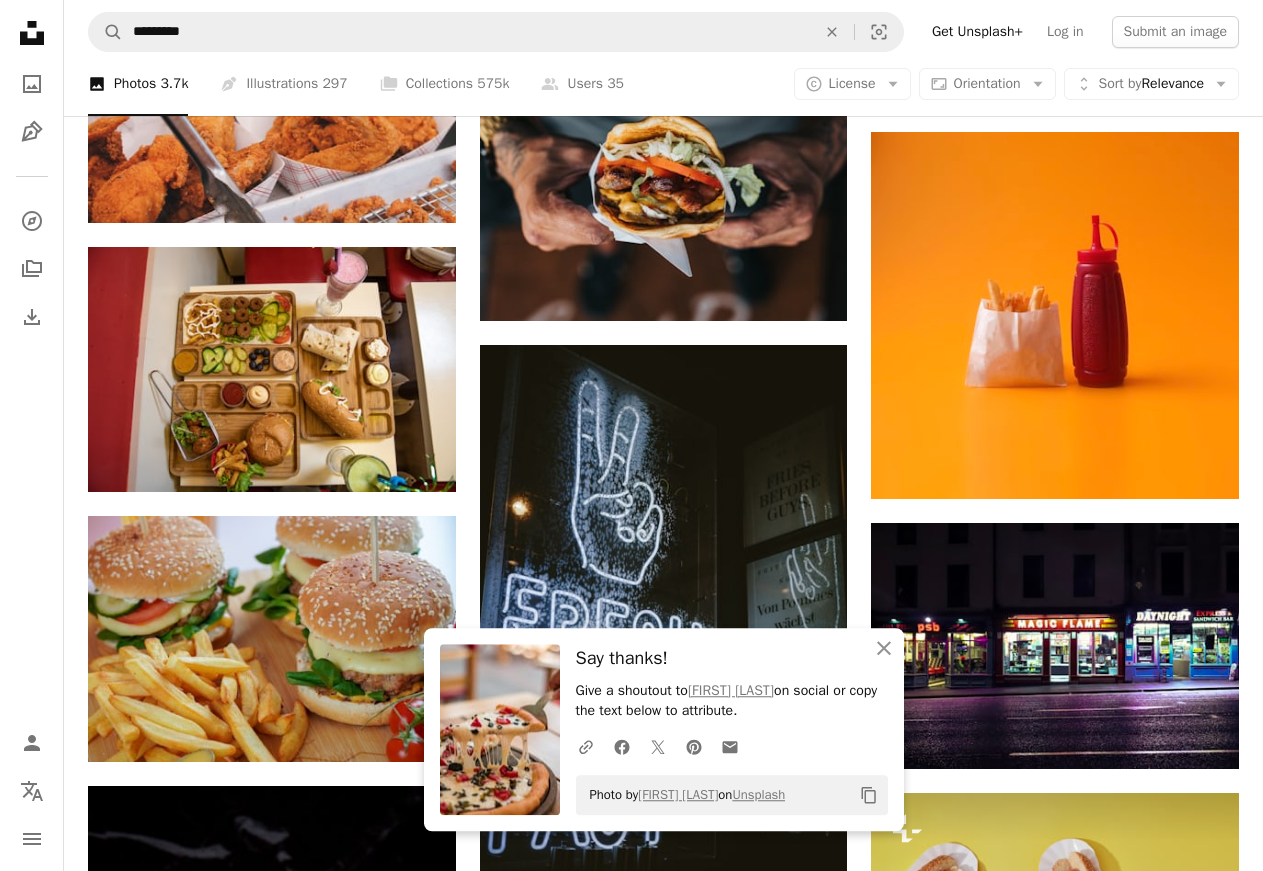 scroll, scrollTop: 5610, scrollLeft: 0, axis: vertical 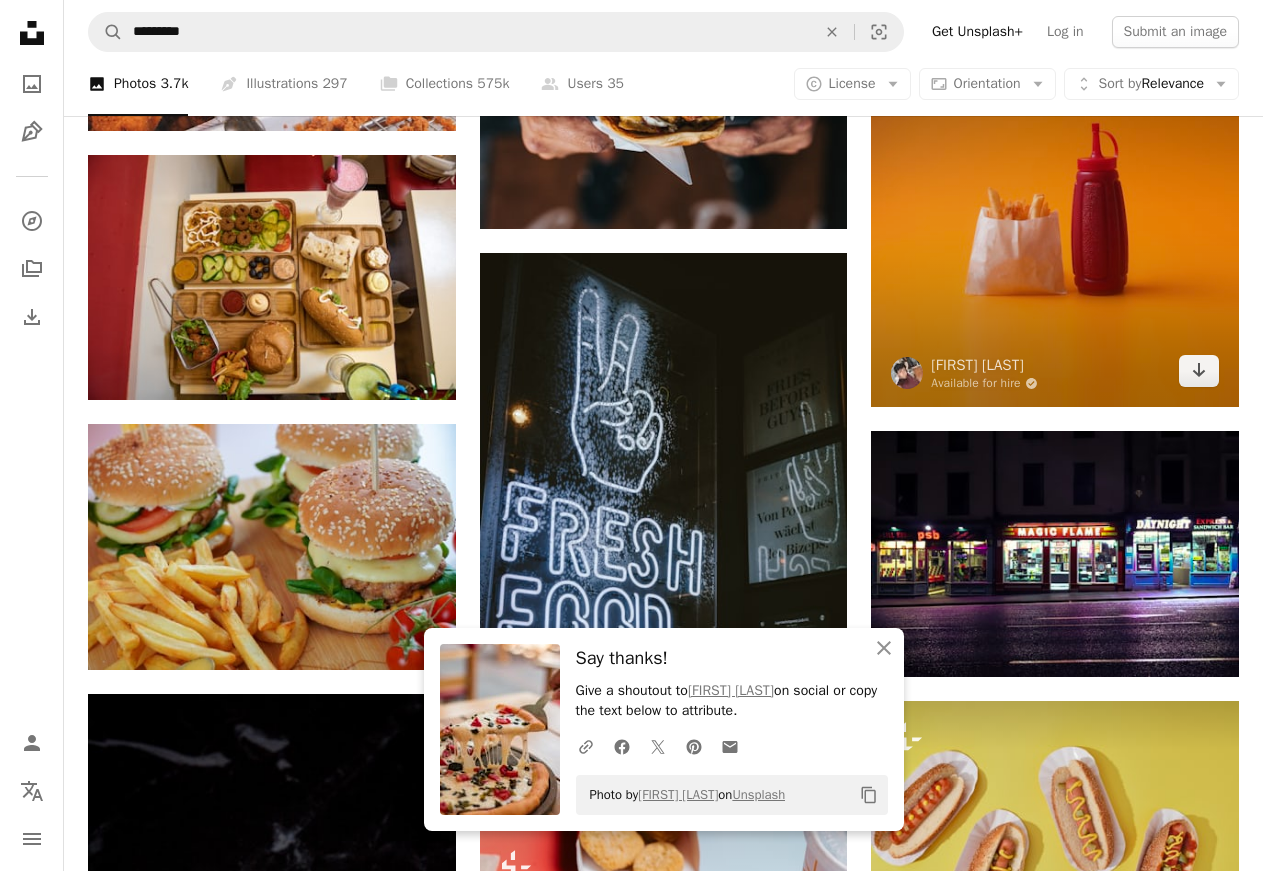 click at bounding box center [1055, 224] 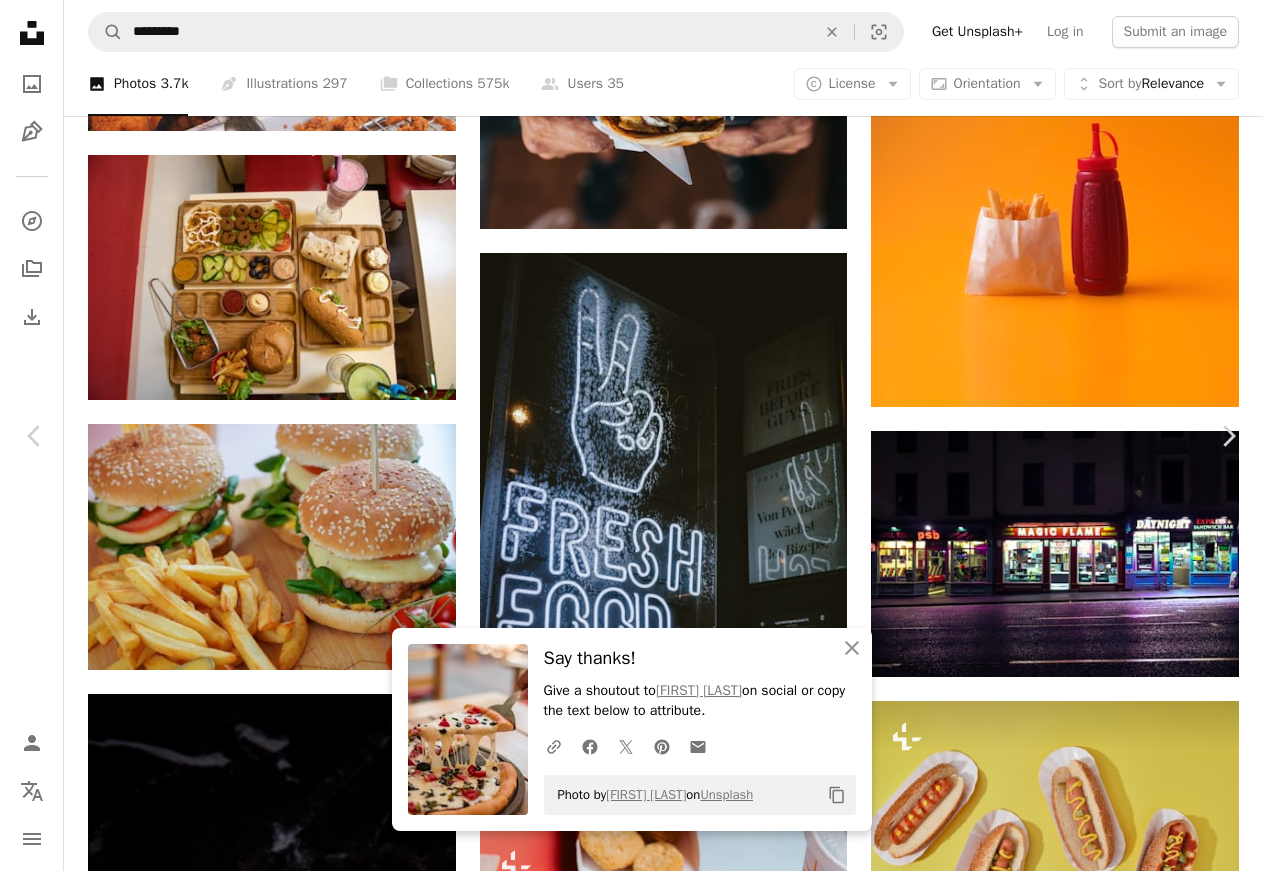 click on "Download free" at bounding box center (1064, 4639) 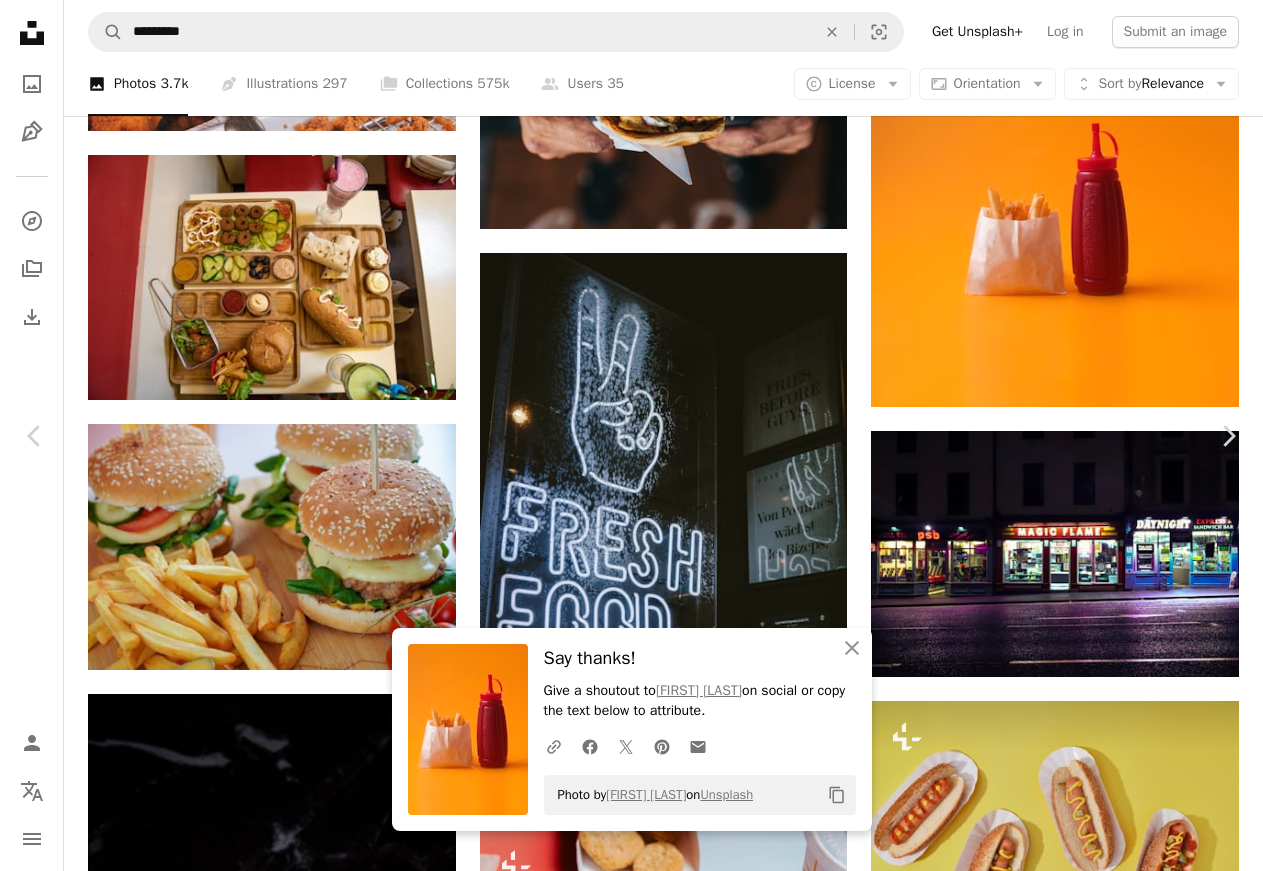 click on "An X shape" at bounding box center (20, 20) 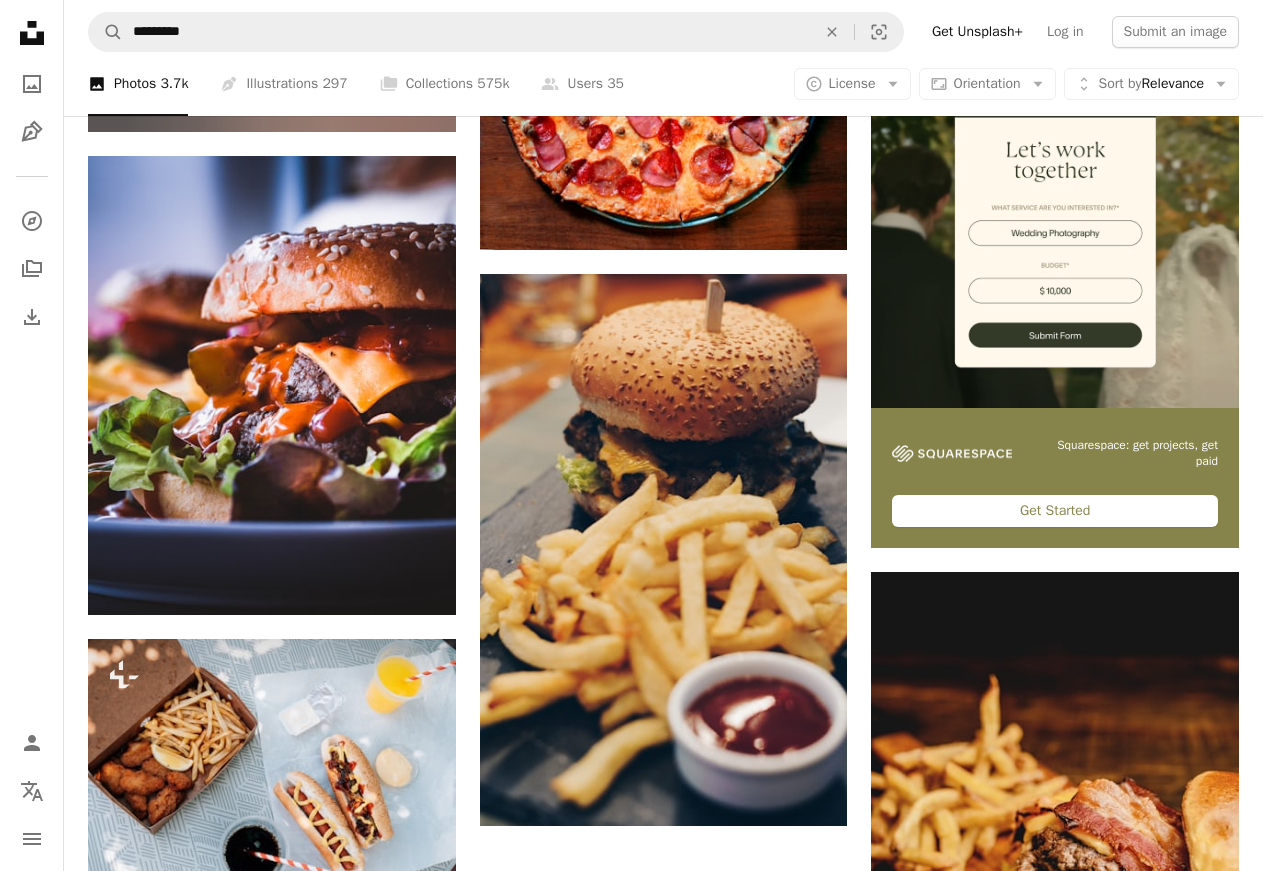 scroll, scrollTop: 7446, scrollLeft: 0, axis: vertical 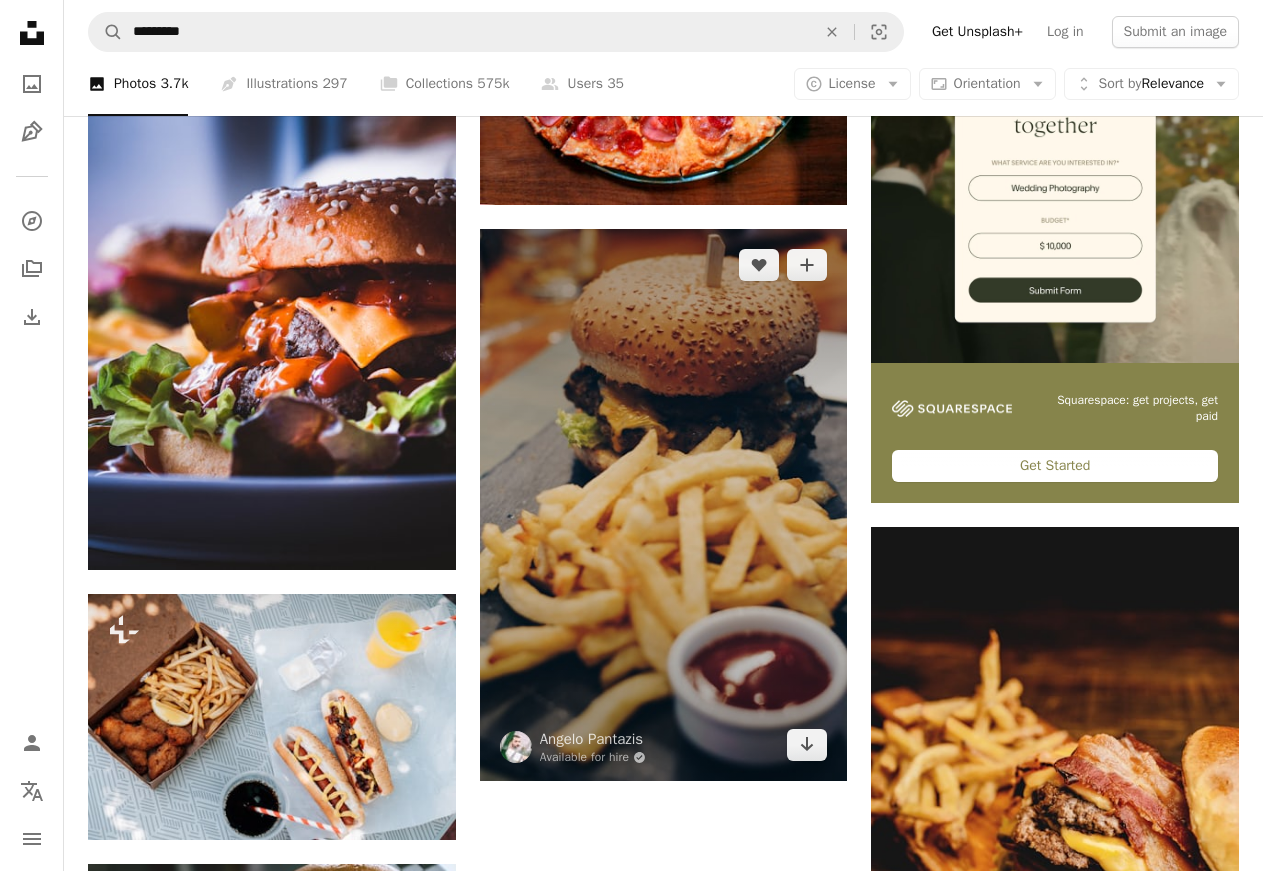 click at bounding box center [664, 505] 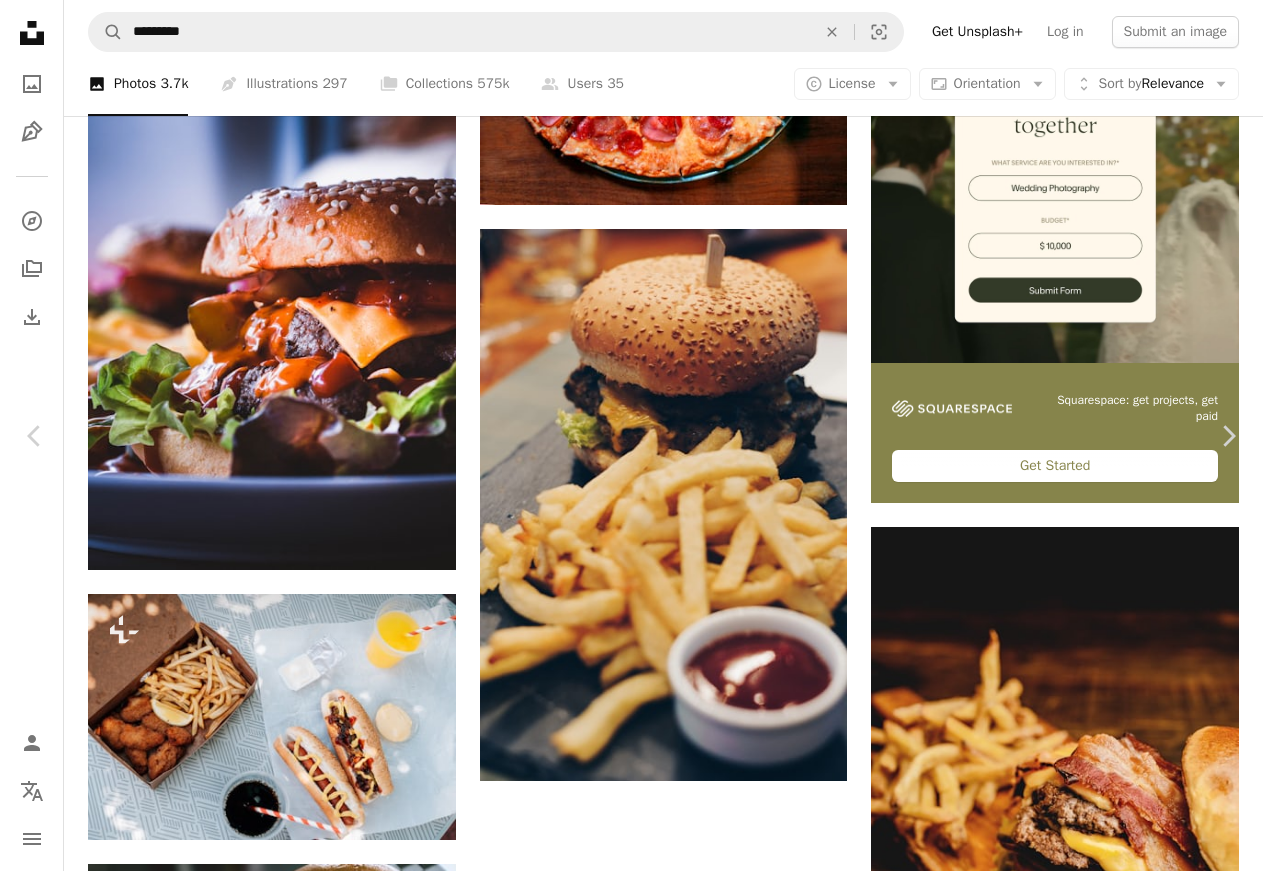 click on "Download free" at bounding box center (1064, 2803) 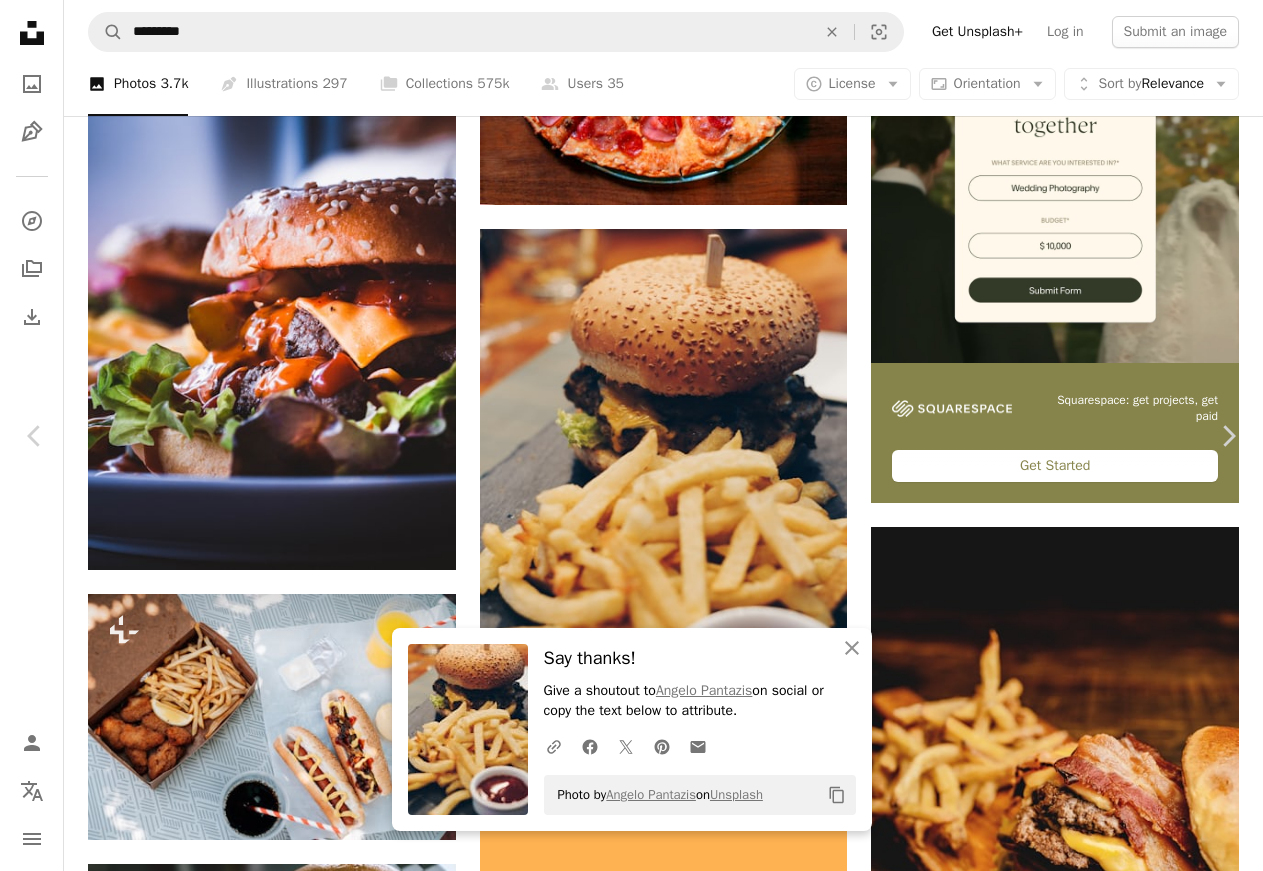 click on "An X shape" at bounding box center [20, 20] 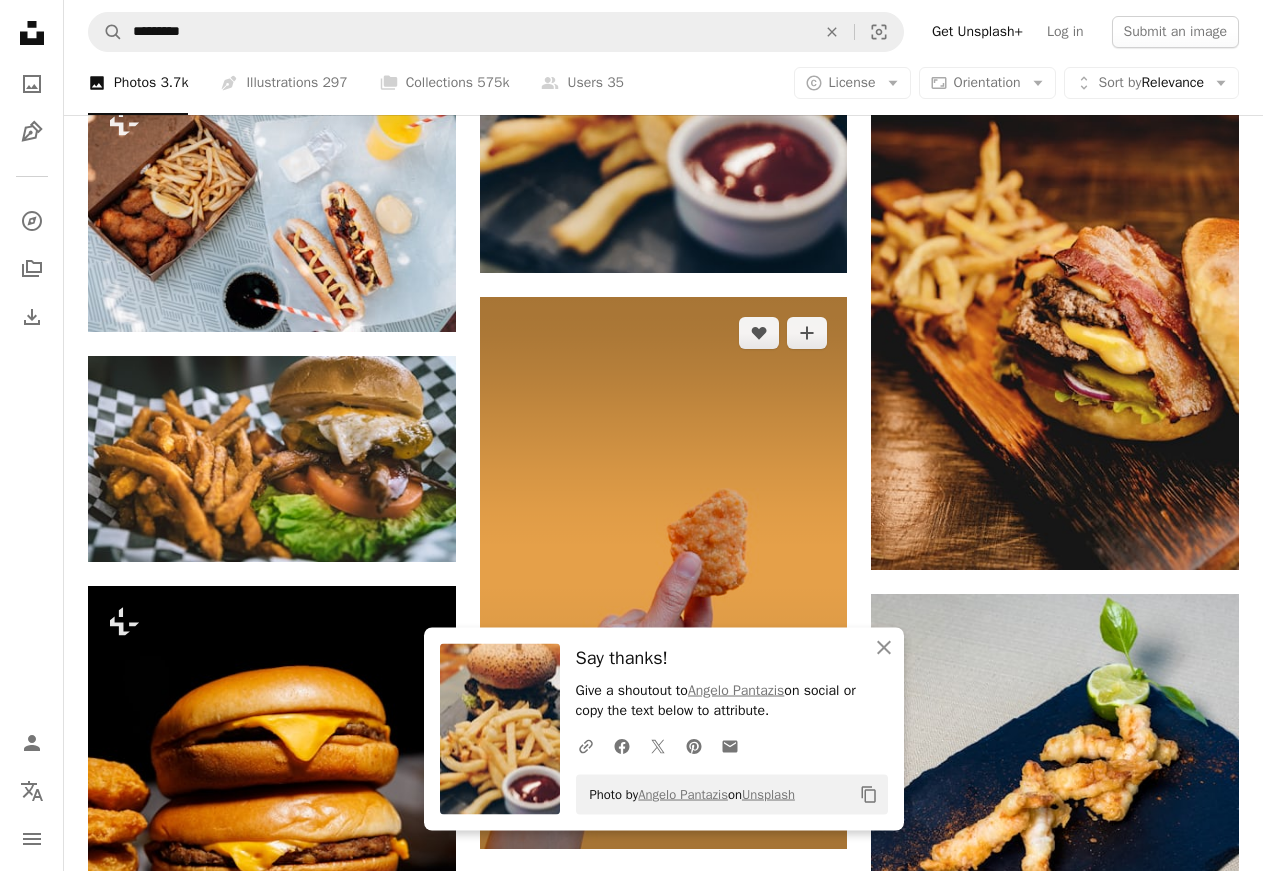 scroll, scrollTop: 7956, scrollLeft: 0, axis: vertical 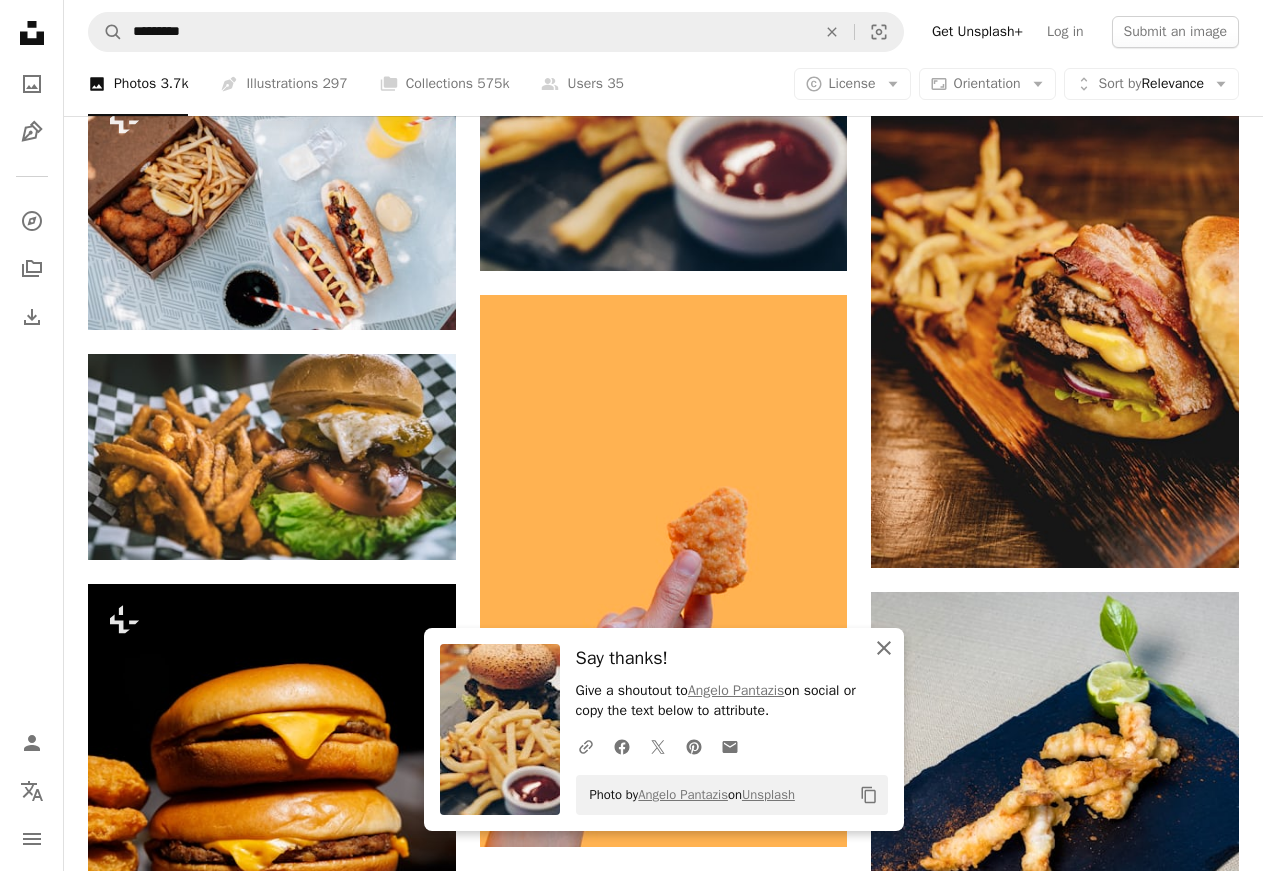 click on "An X shape" 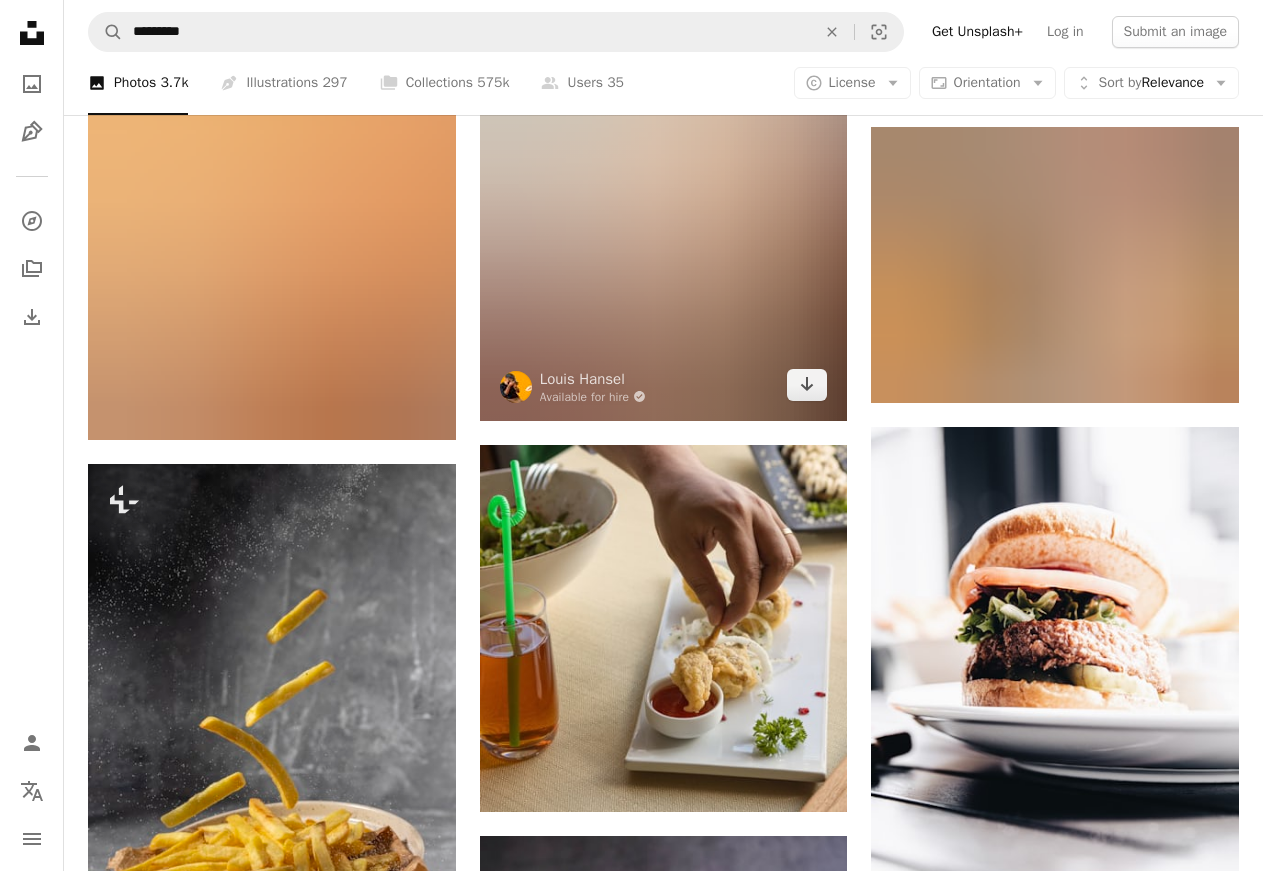 scroll, scrollTop: 9384, scrollLeft: 0, axis: vertical 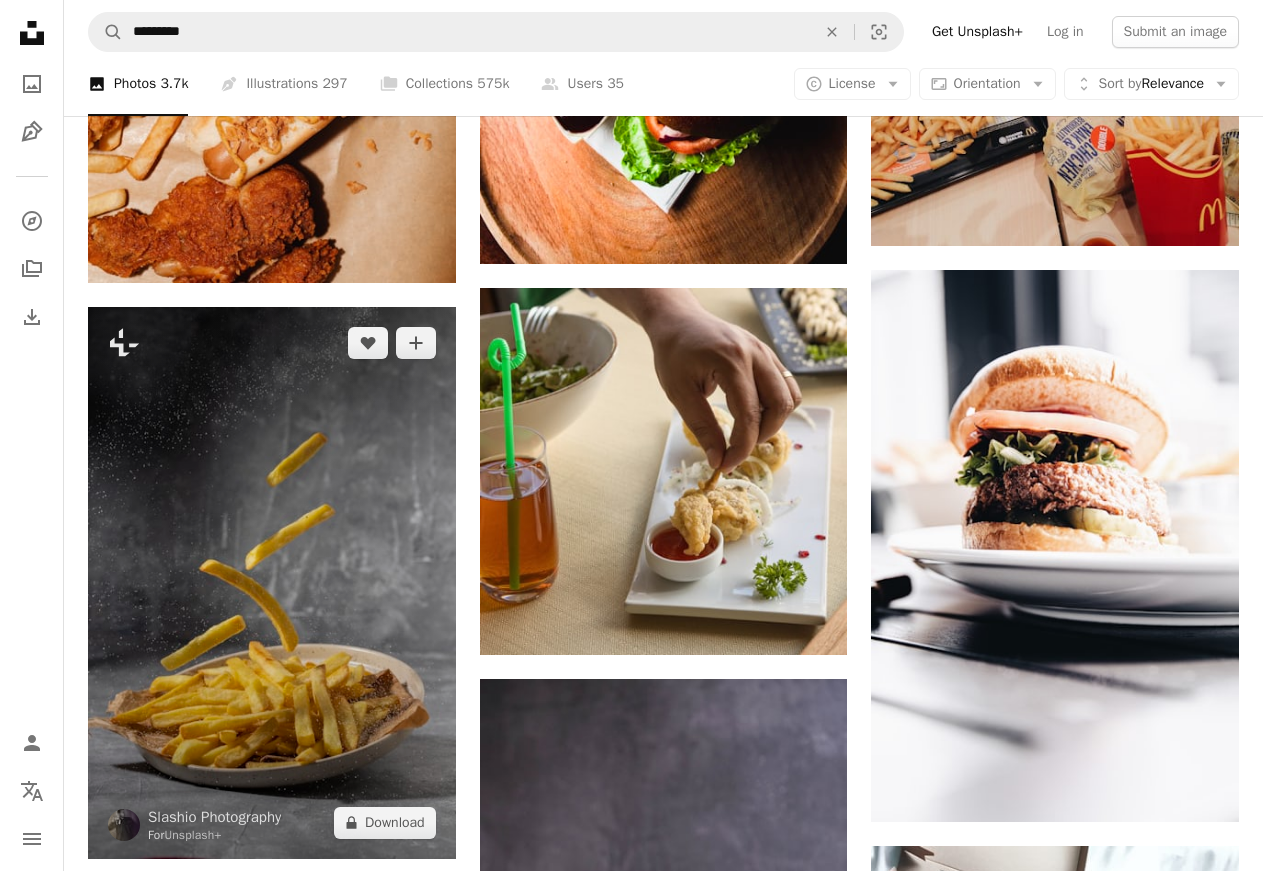 click at bounding box center [272, 582] 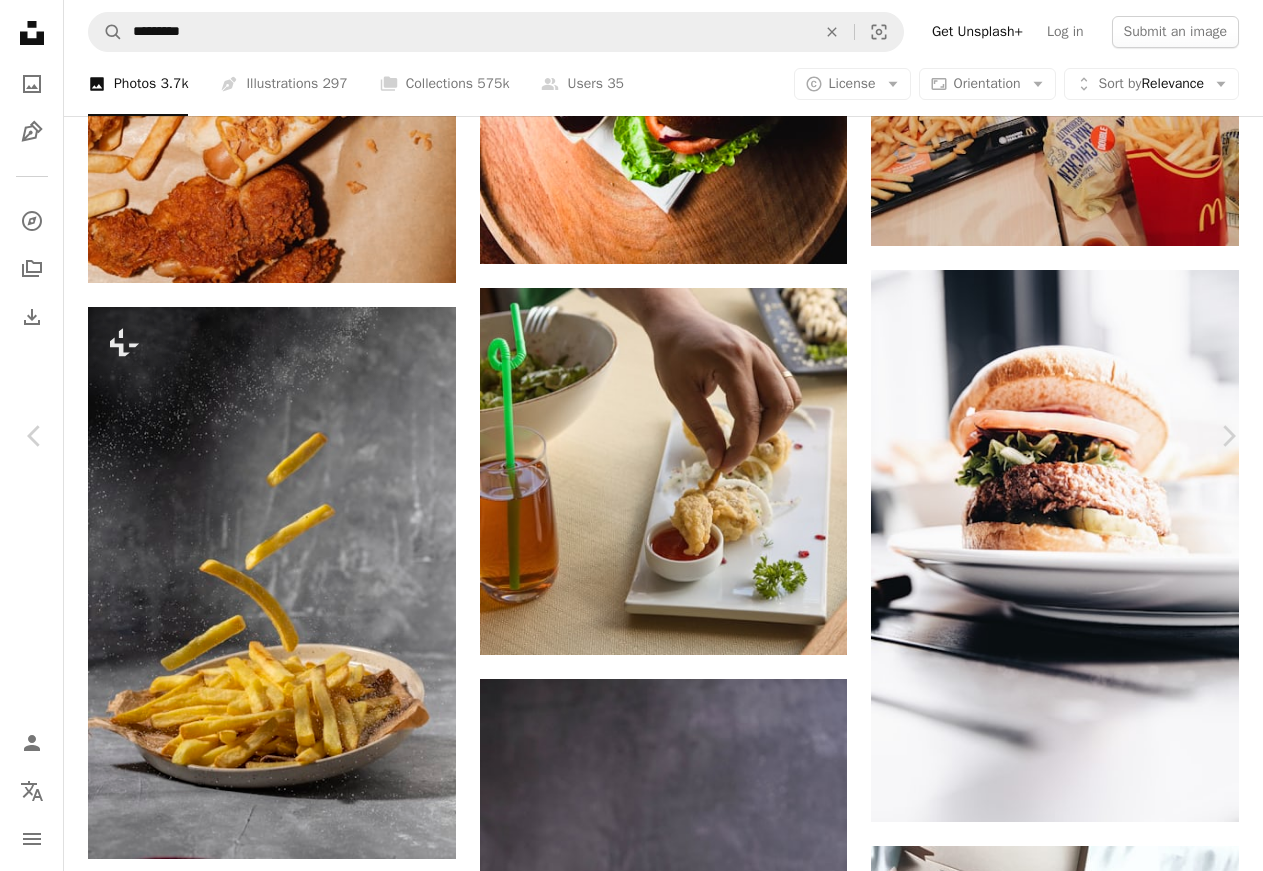 click on "A lock Download" at bounding box center [1102, 4113] 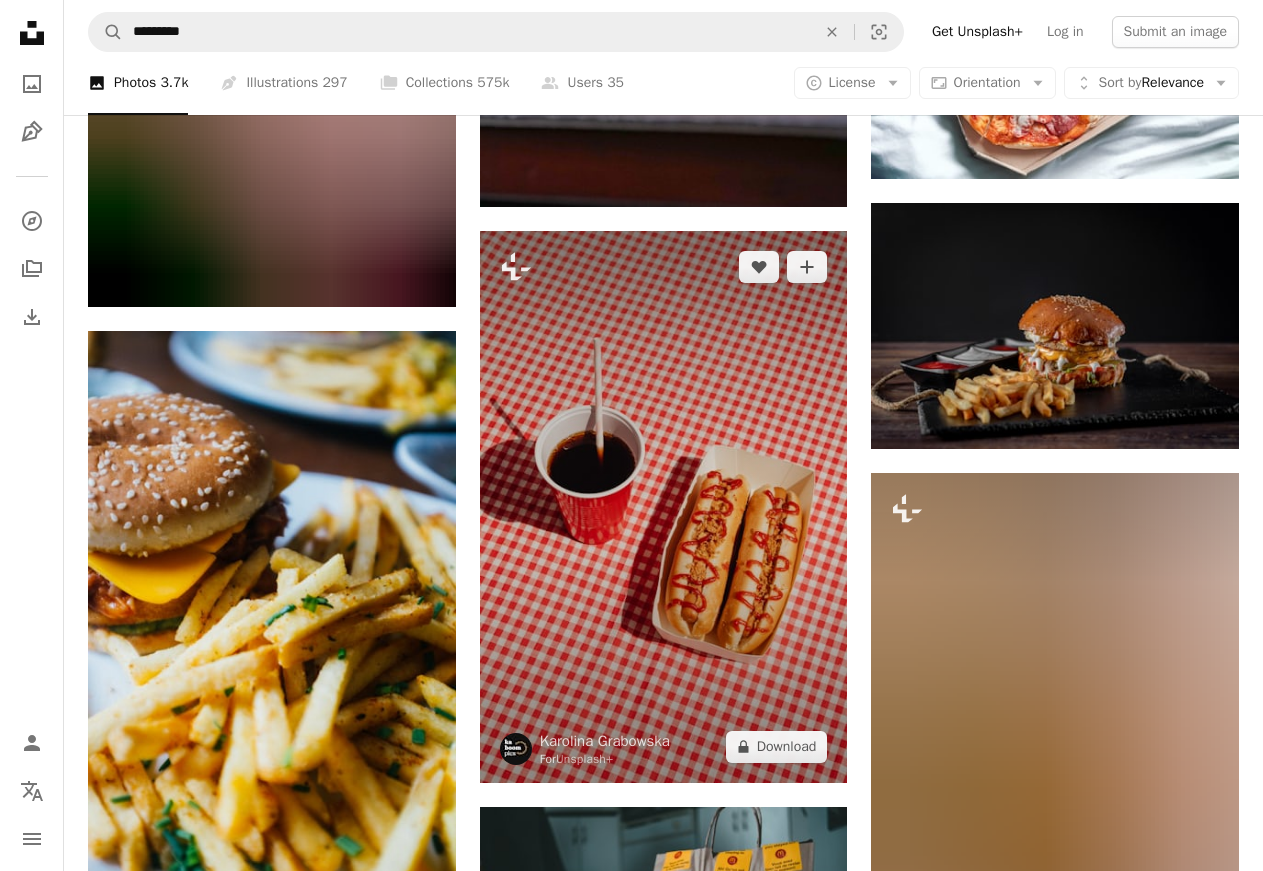 scroll, scrollTop: 10608, scrollLeft: 0, axis: vertical 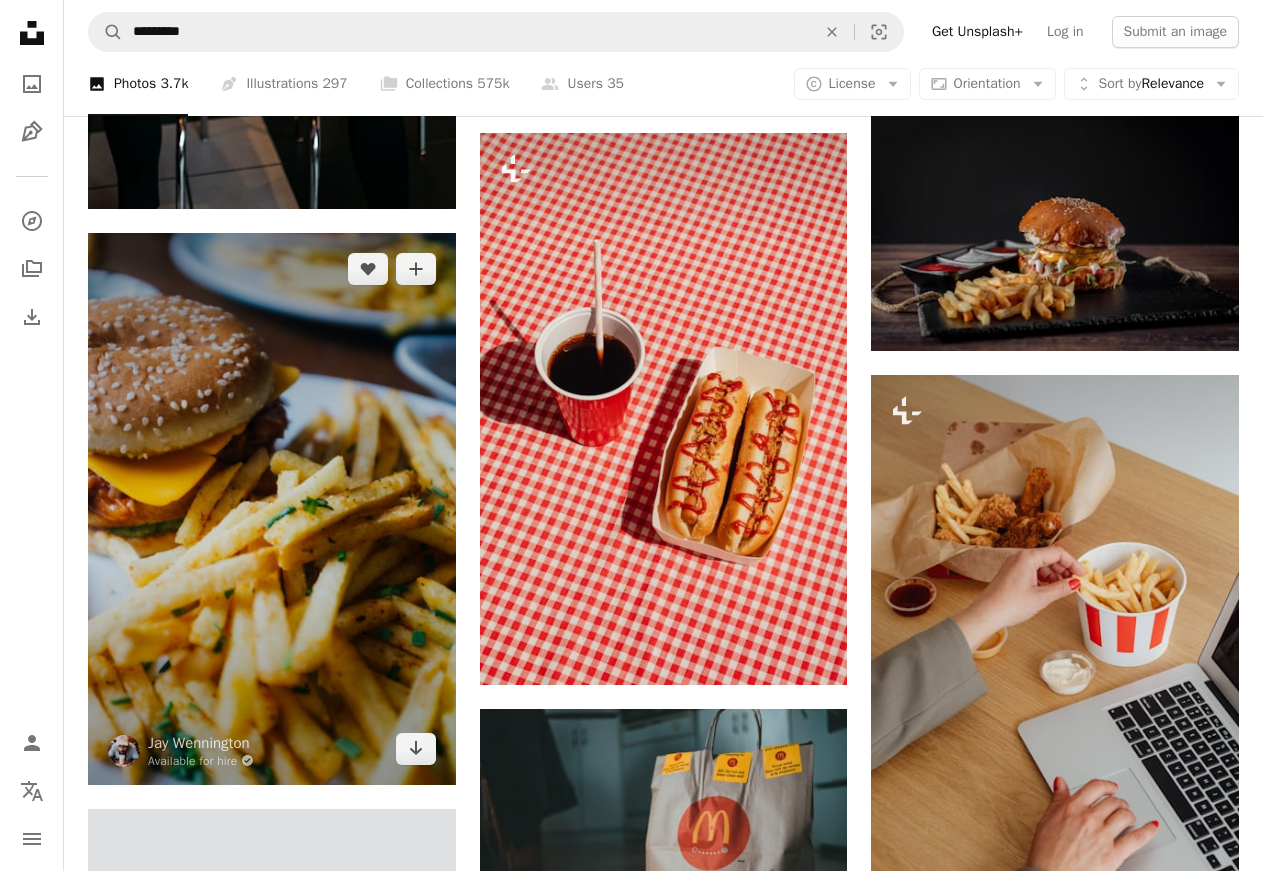 click at bounding box center (272, 508) 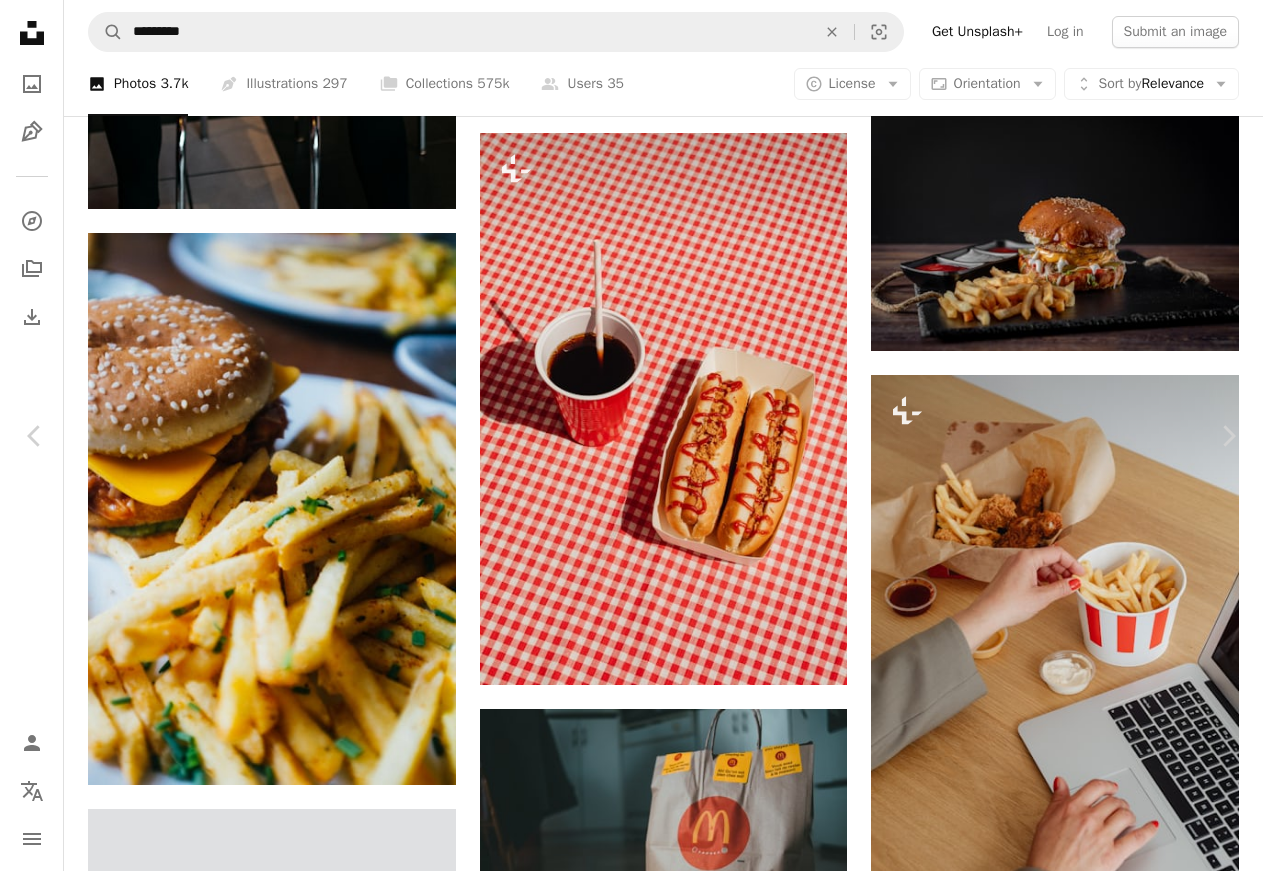 click on "Download free" at bounding box center (1064, 2889) 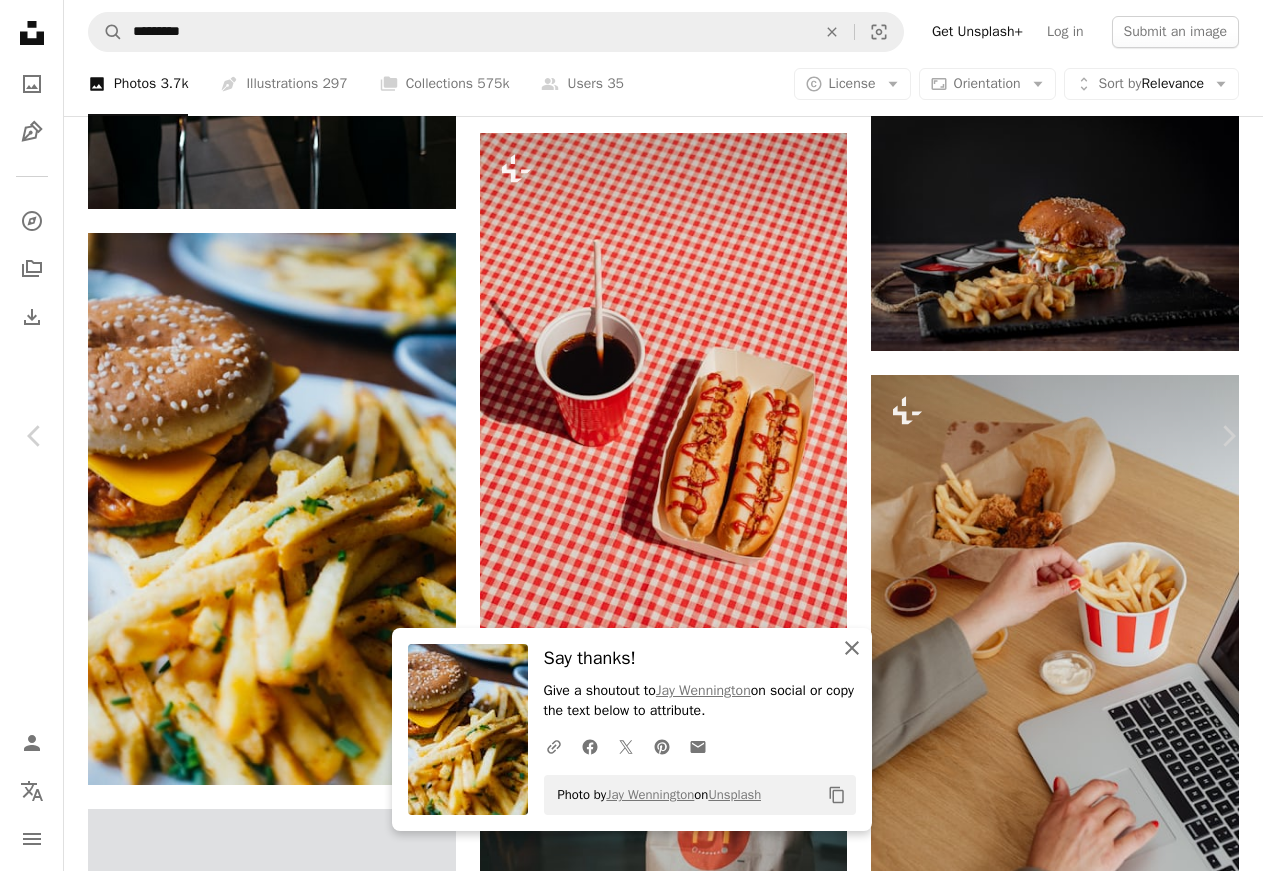 click 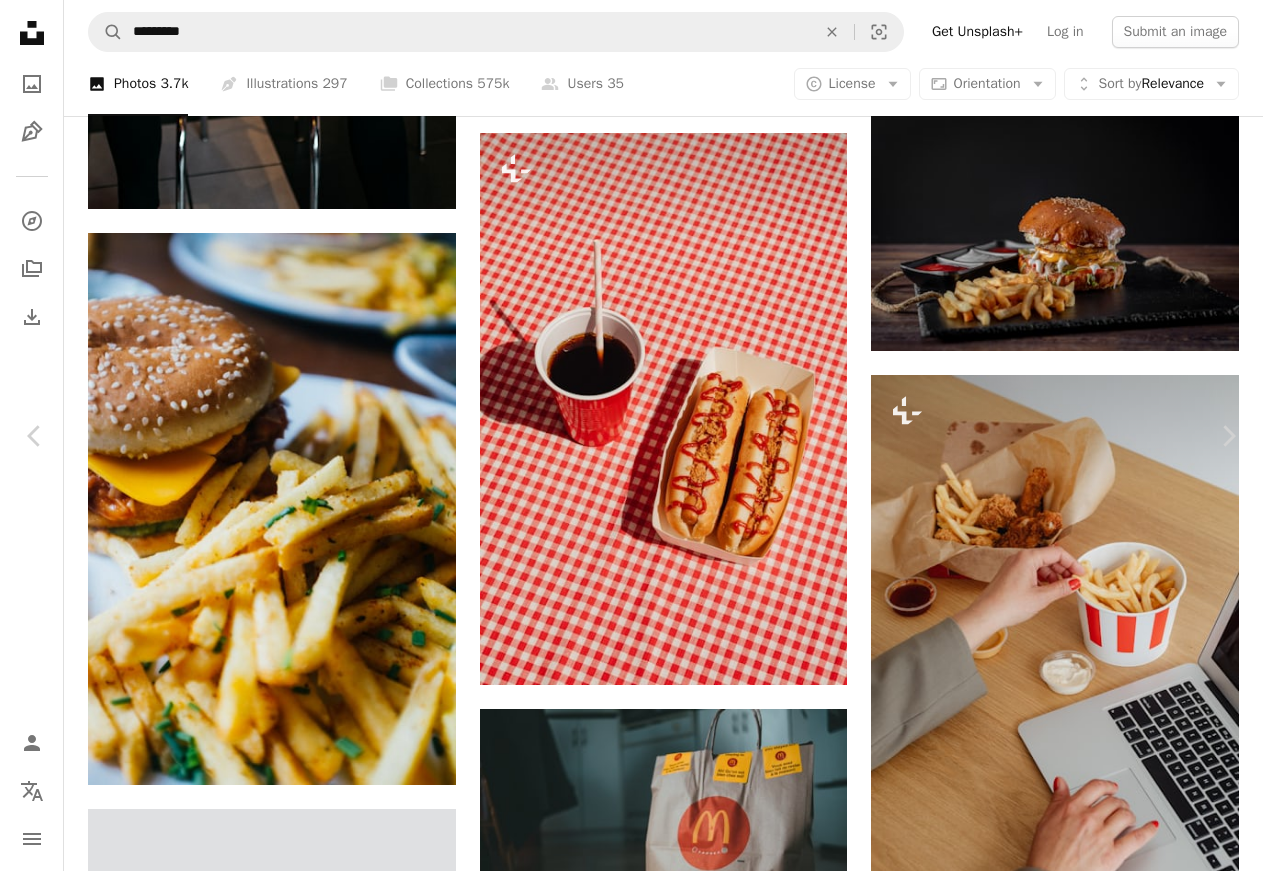 click on "An X shape" at bounding box center (20, 20) 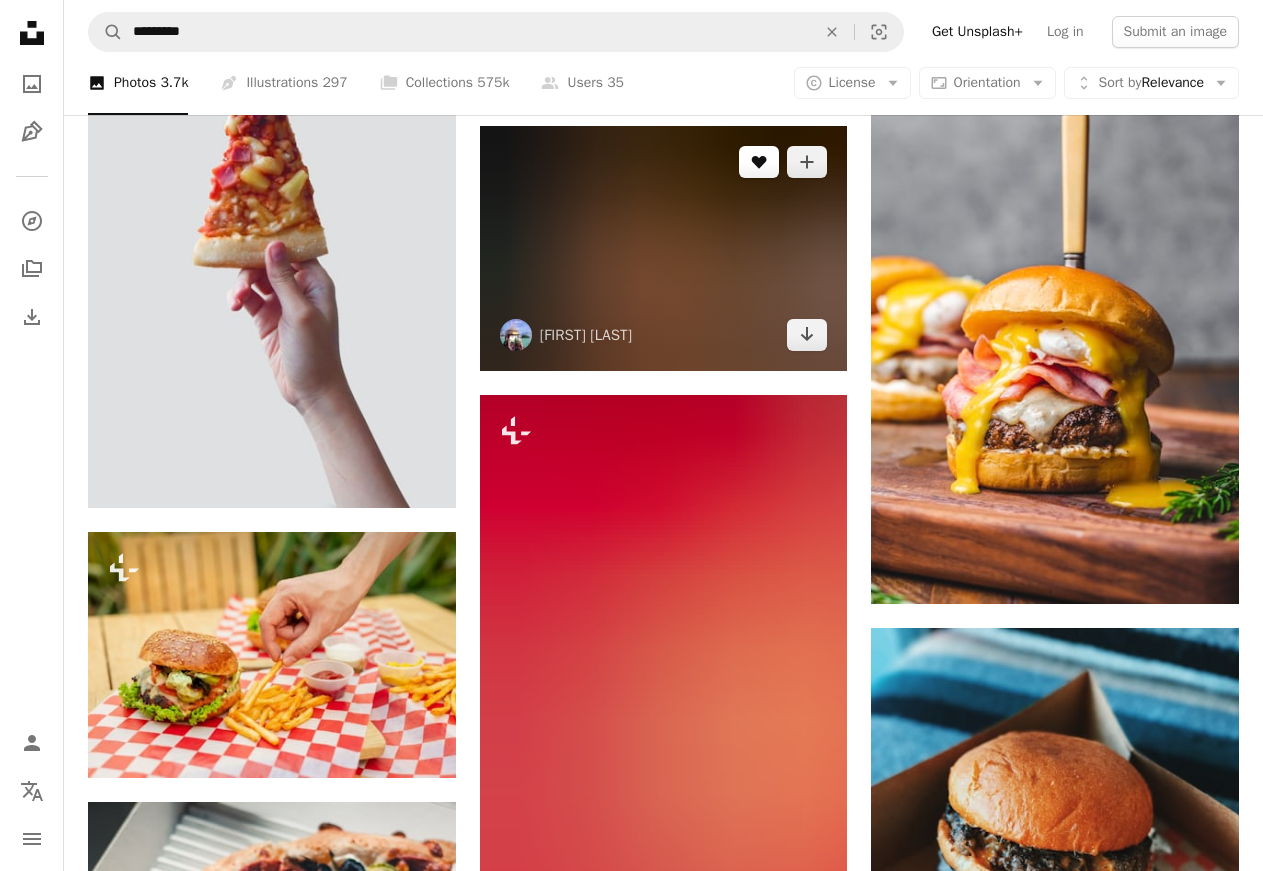 scroll, scrollTop: 11526, scrollLeft: 0, axis: vertical 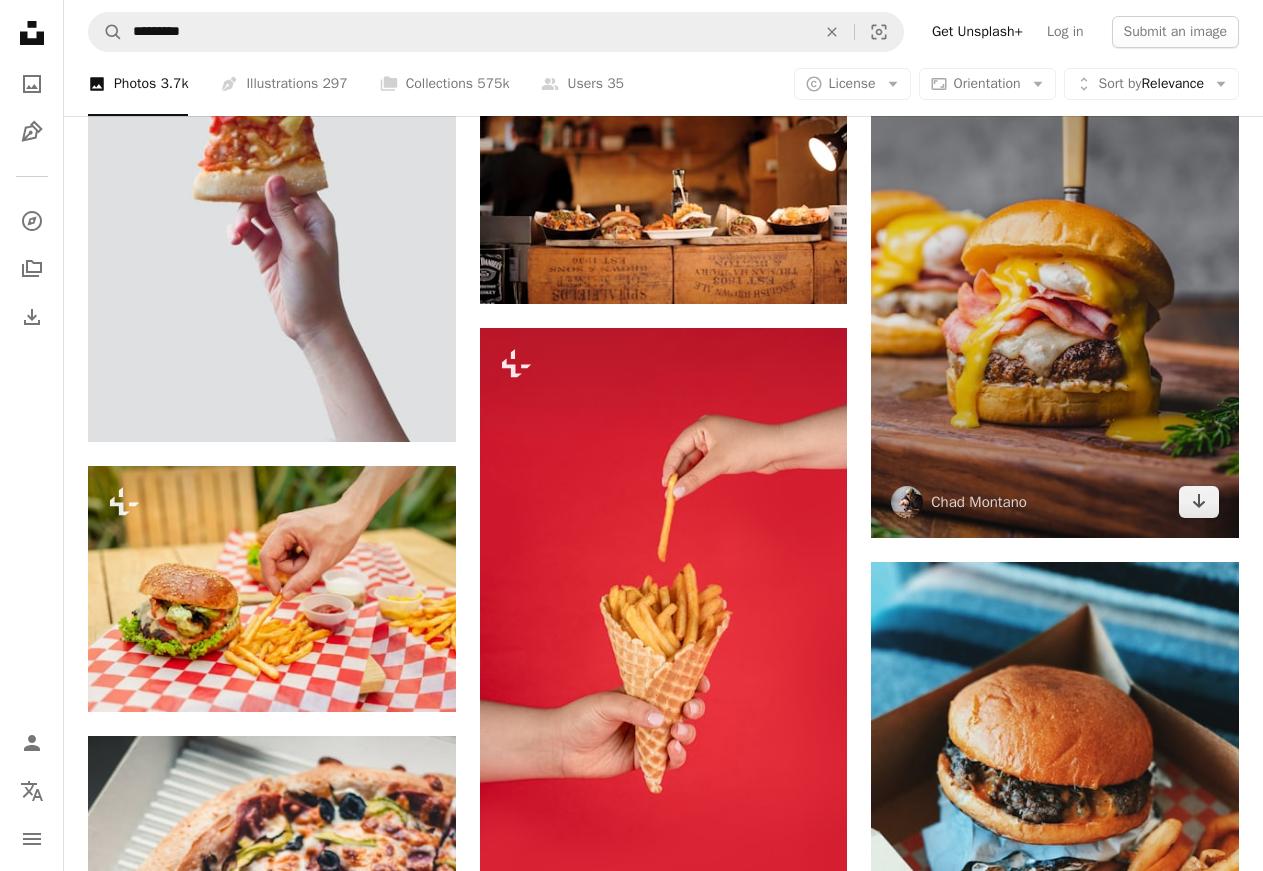 click at bounding box center [1055, 285] 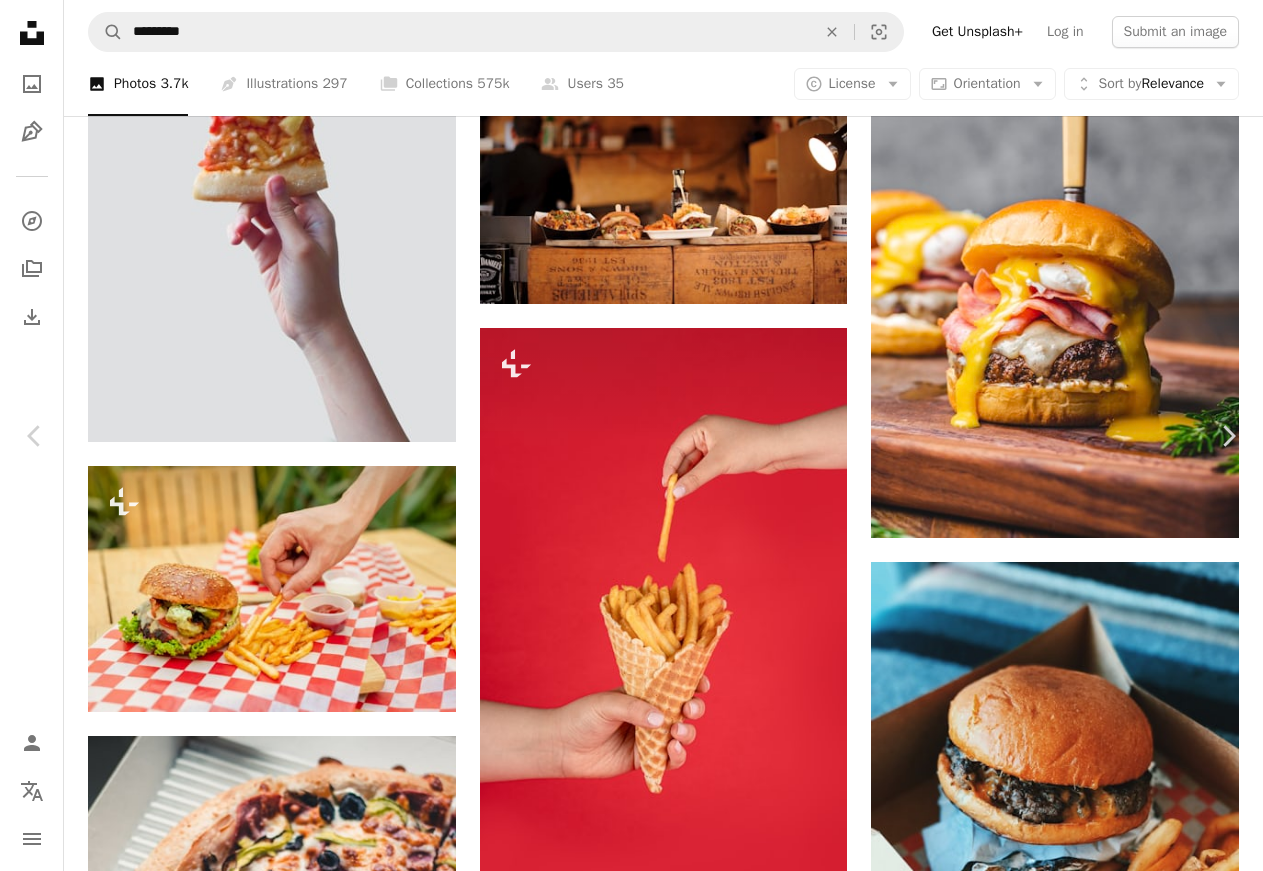 click on "An X shape" at bounding box center [20, 20] 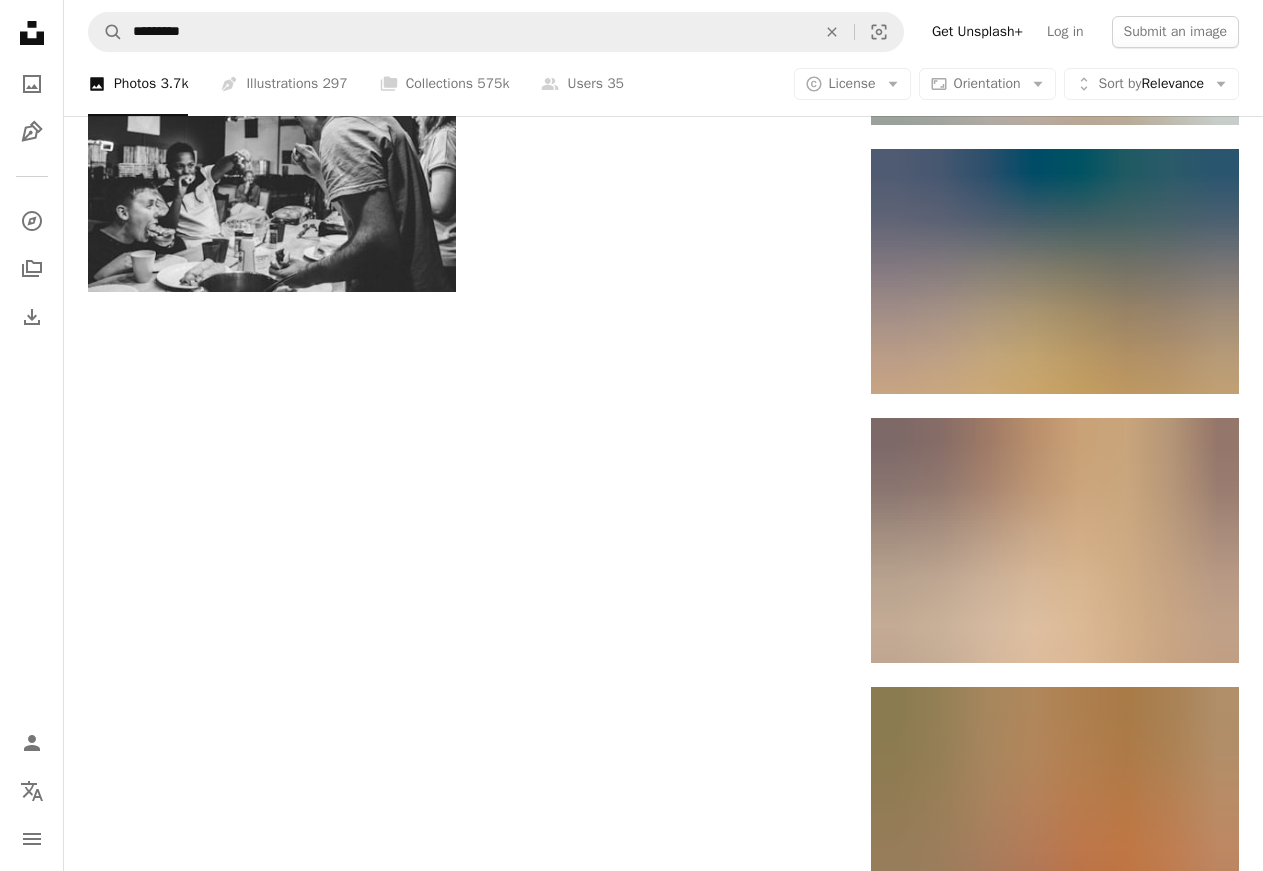 scroll, scrollTop: 14178, scrollLeft: 0, axis: vertical 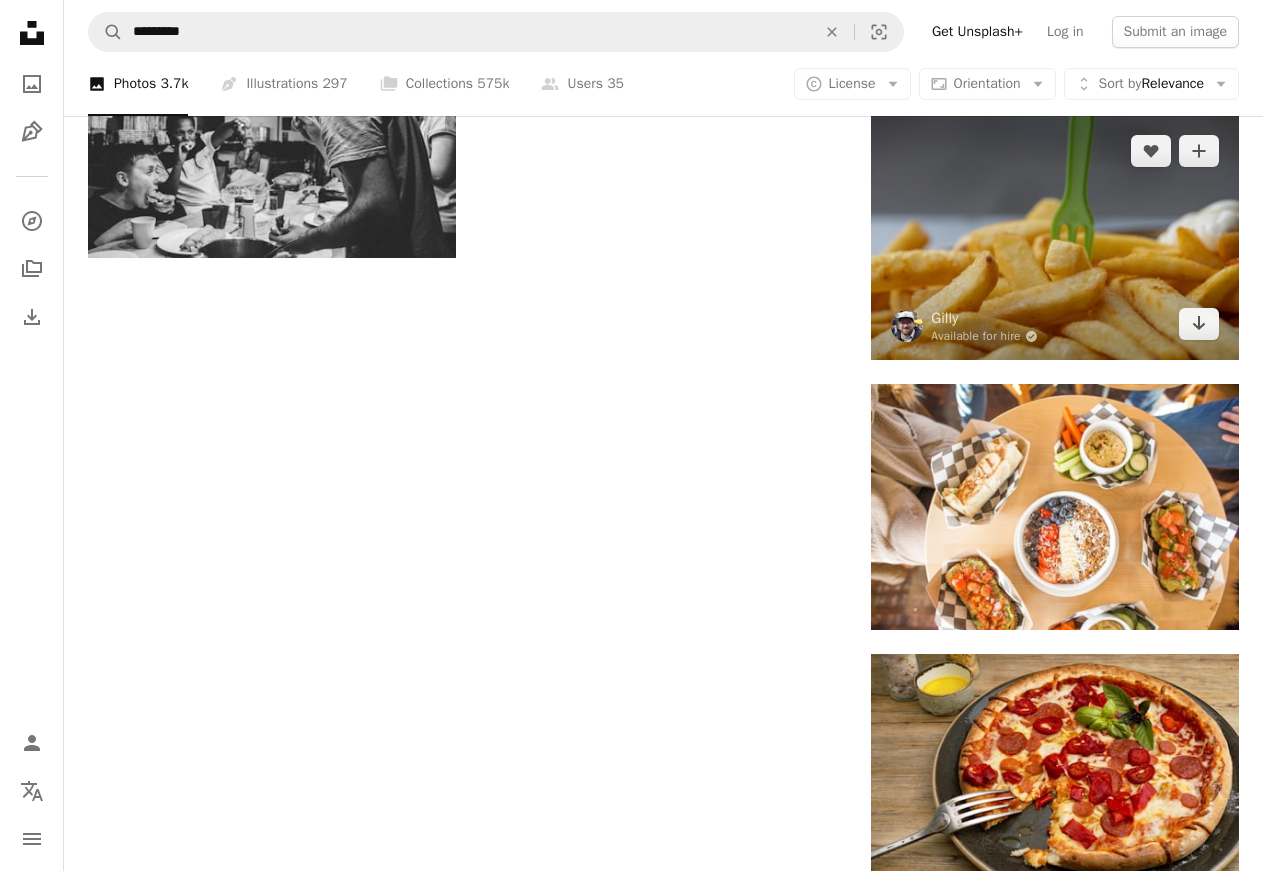 click at bounding box center (1055, 237) 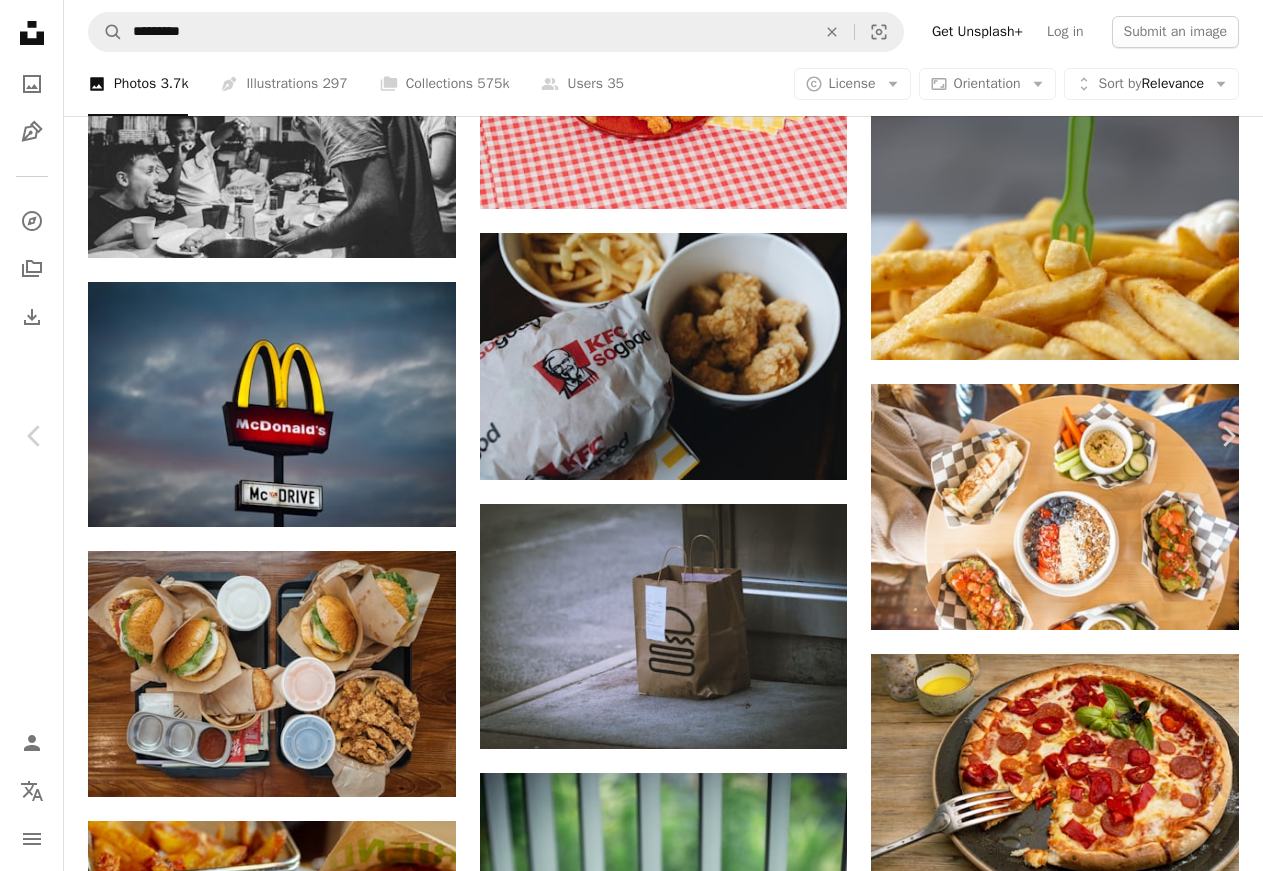 click on "Download free" at bounding box center (1064, 4045) 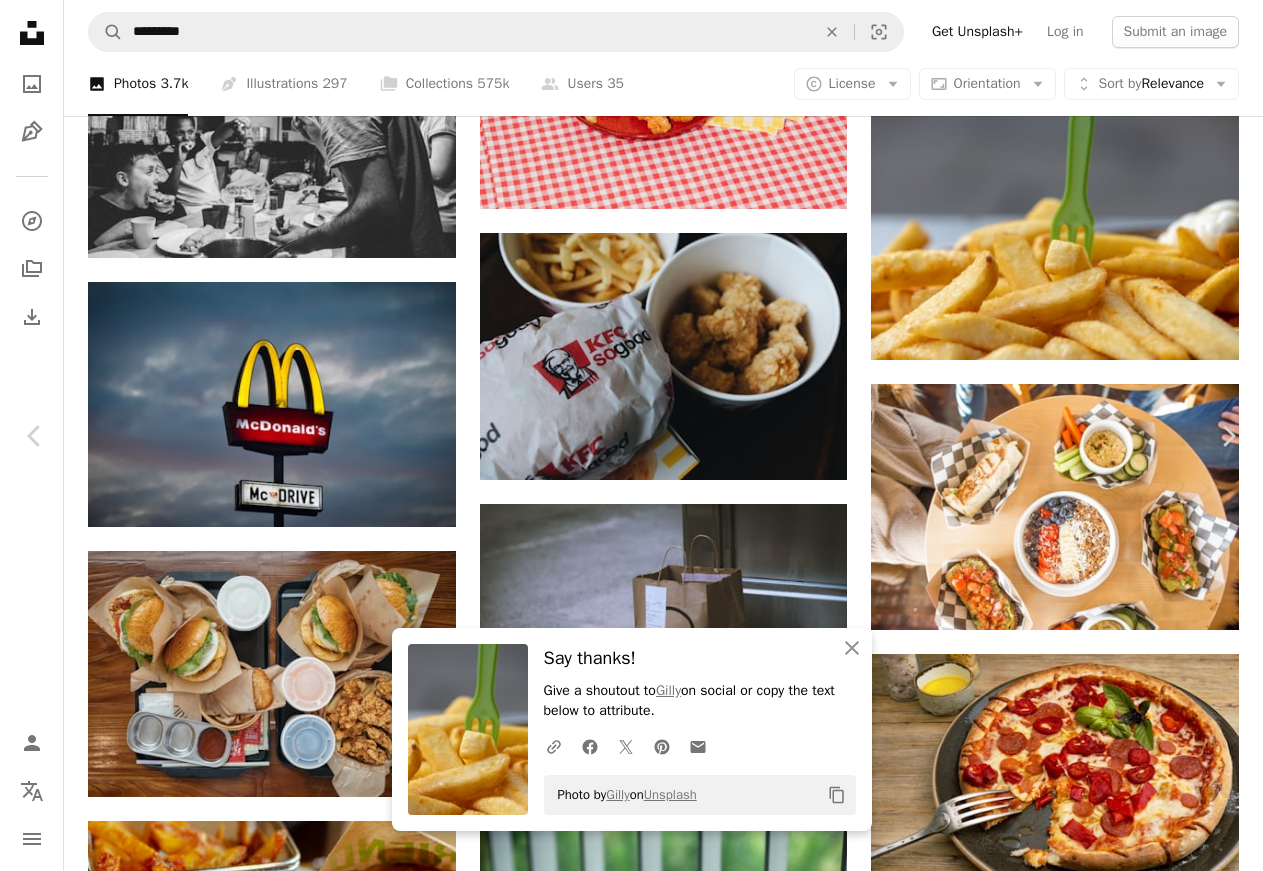 click at bounding box center (624, 4434) 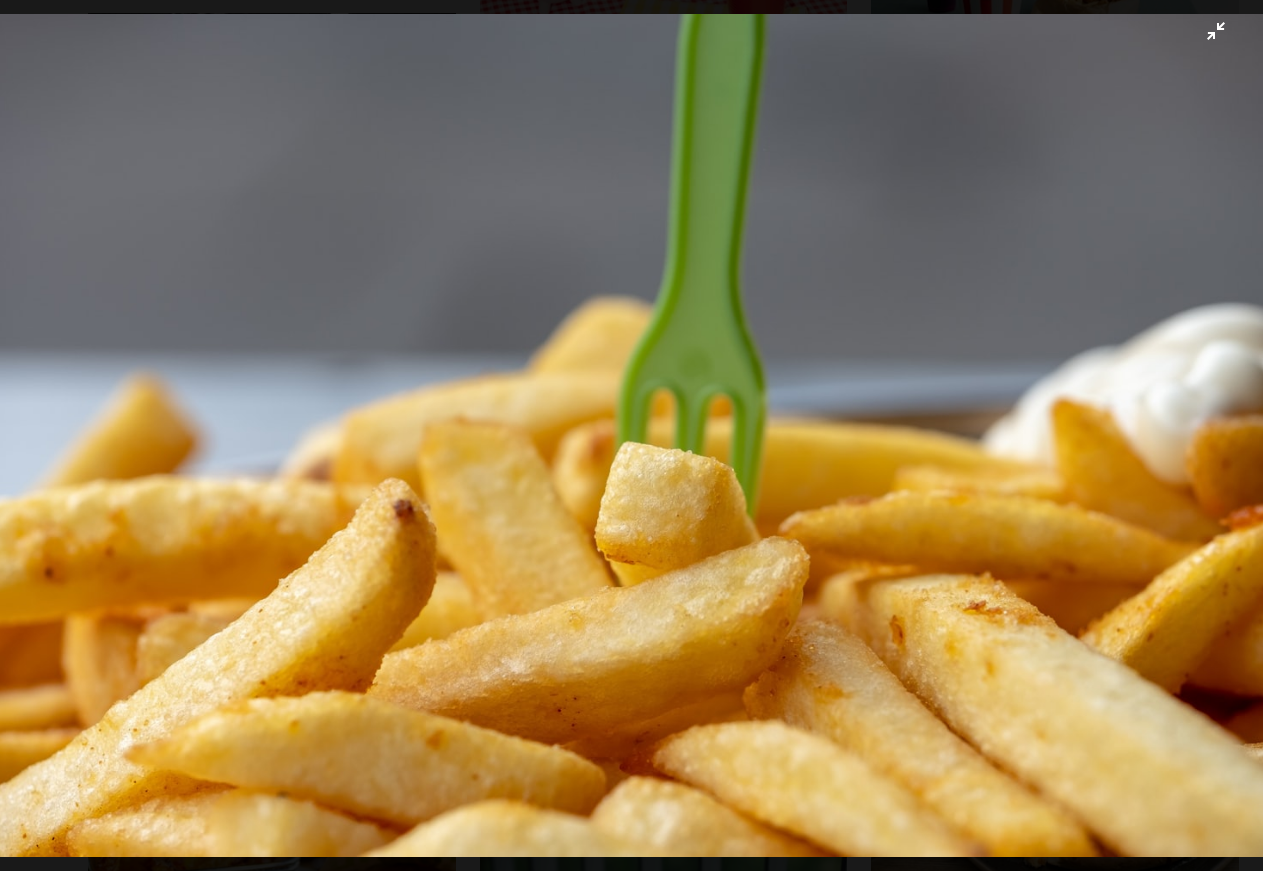 click at bounding box center (631, 435) 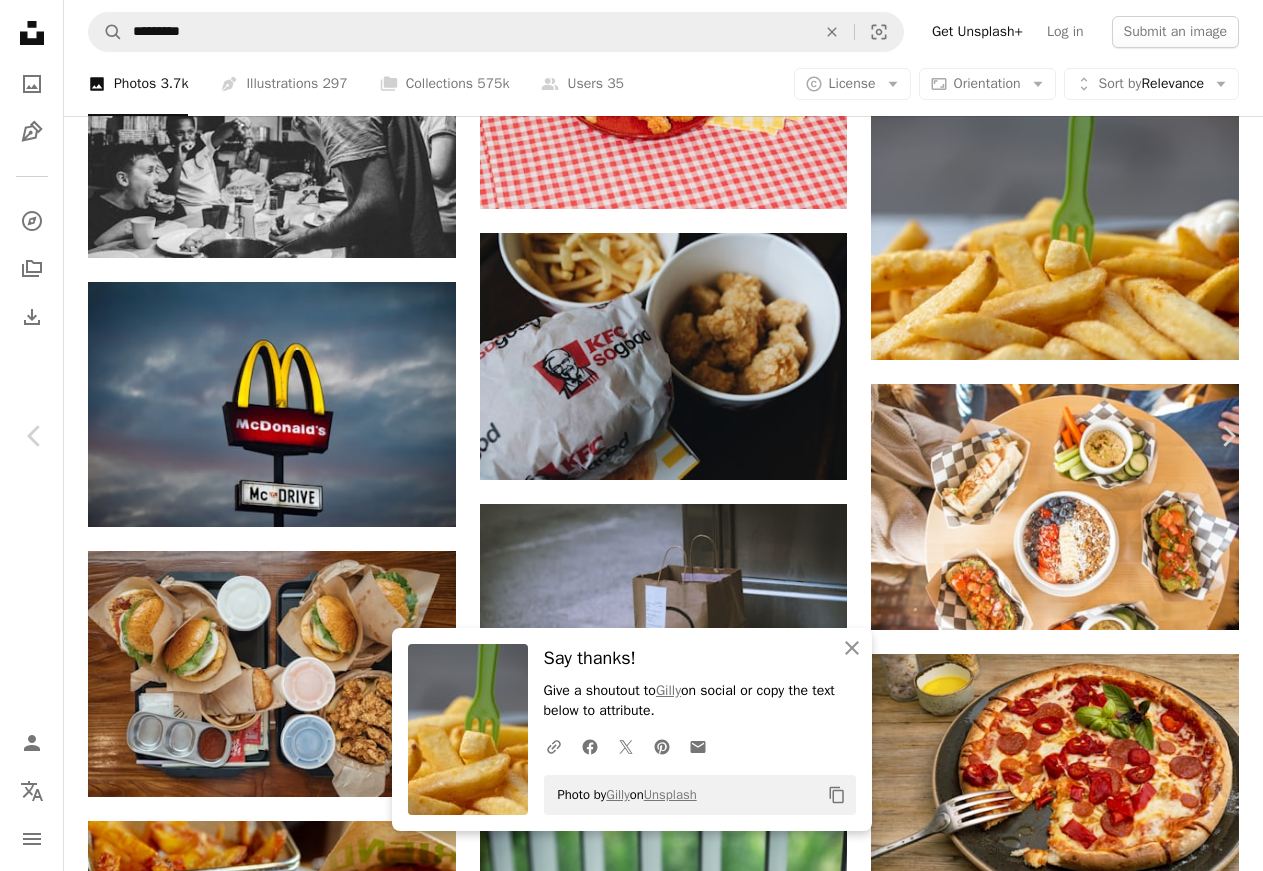 click on "An X shape" at bounding box center (20, 20) 